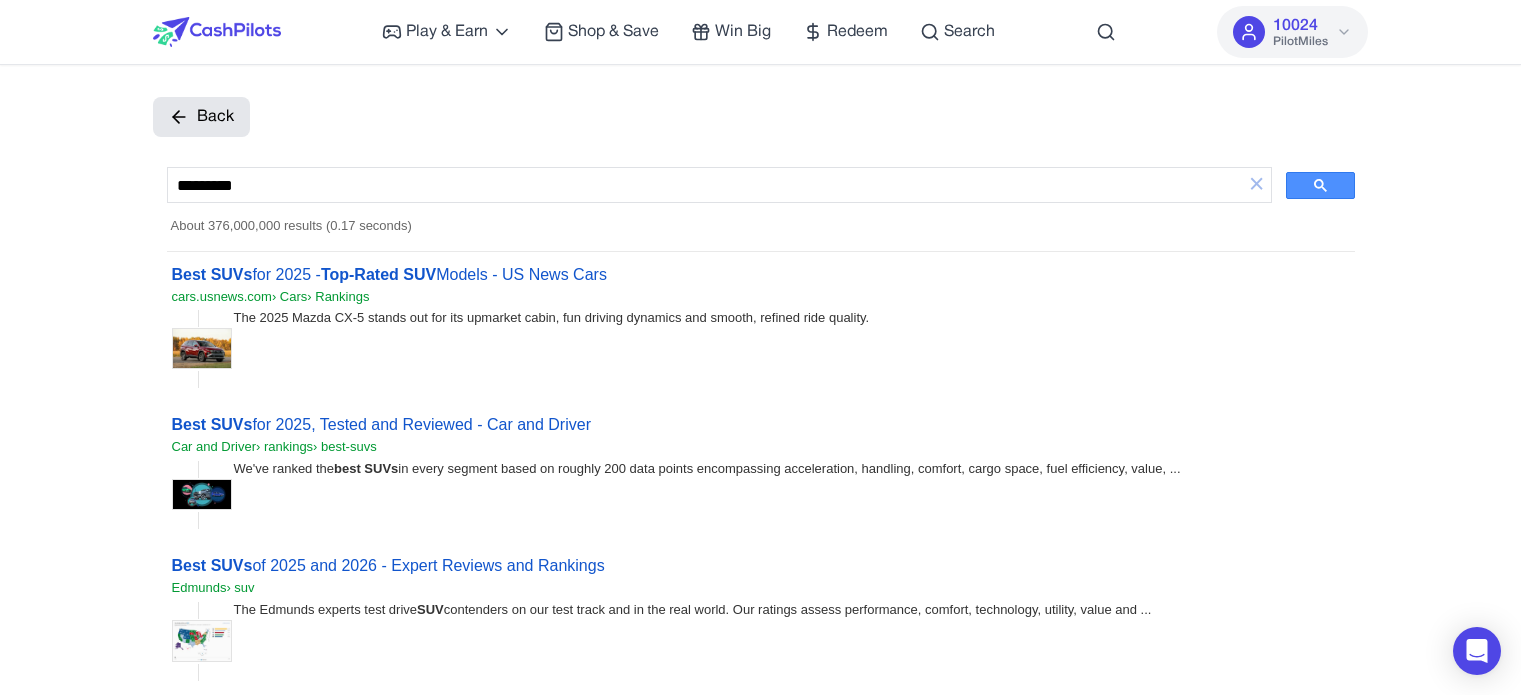 scroll, scrollTop: 100, scrollLeft: 0, axis: vertical 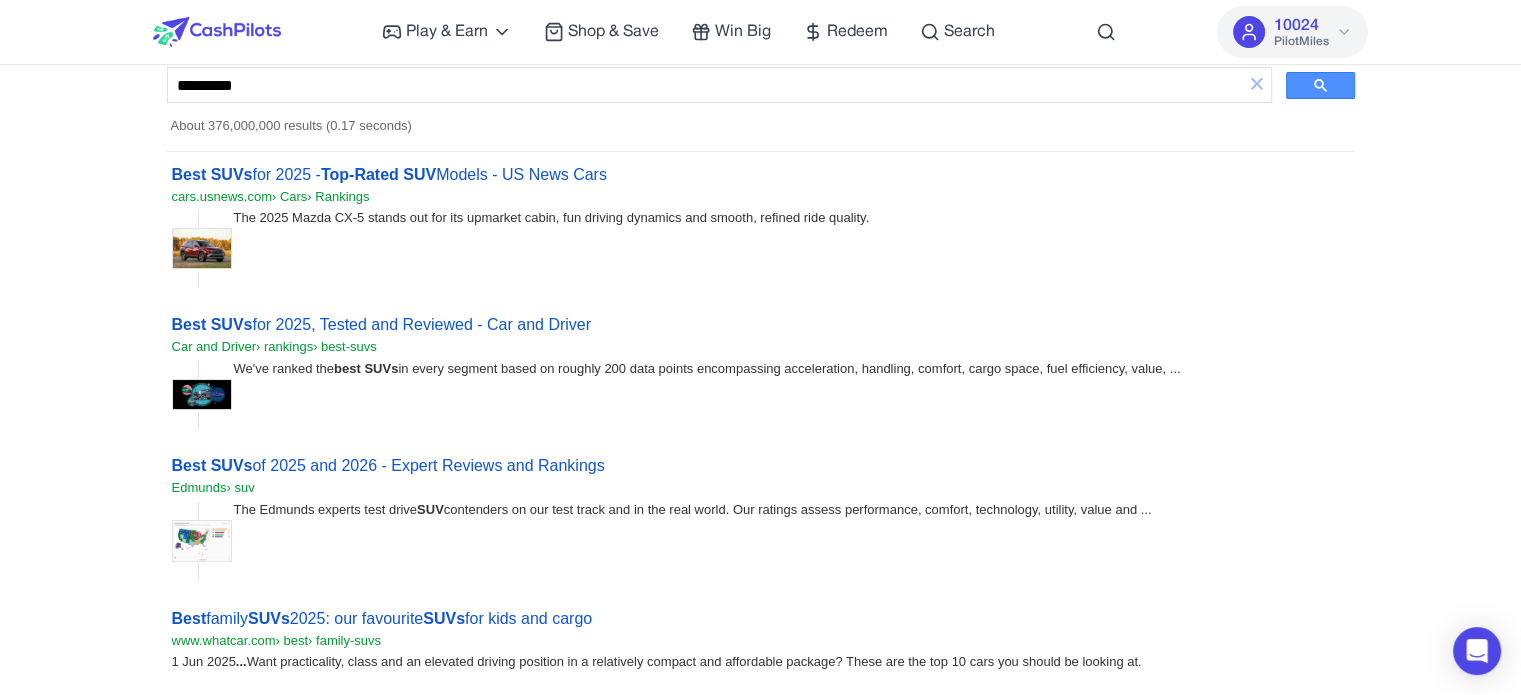 click at bounding box center (217, 32) 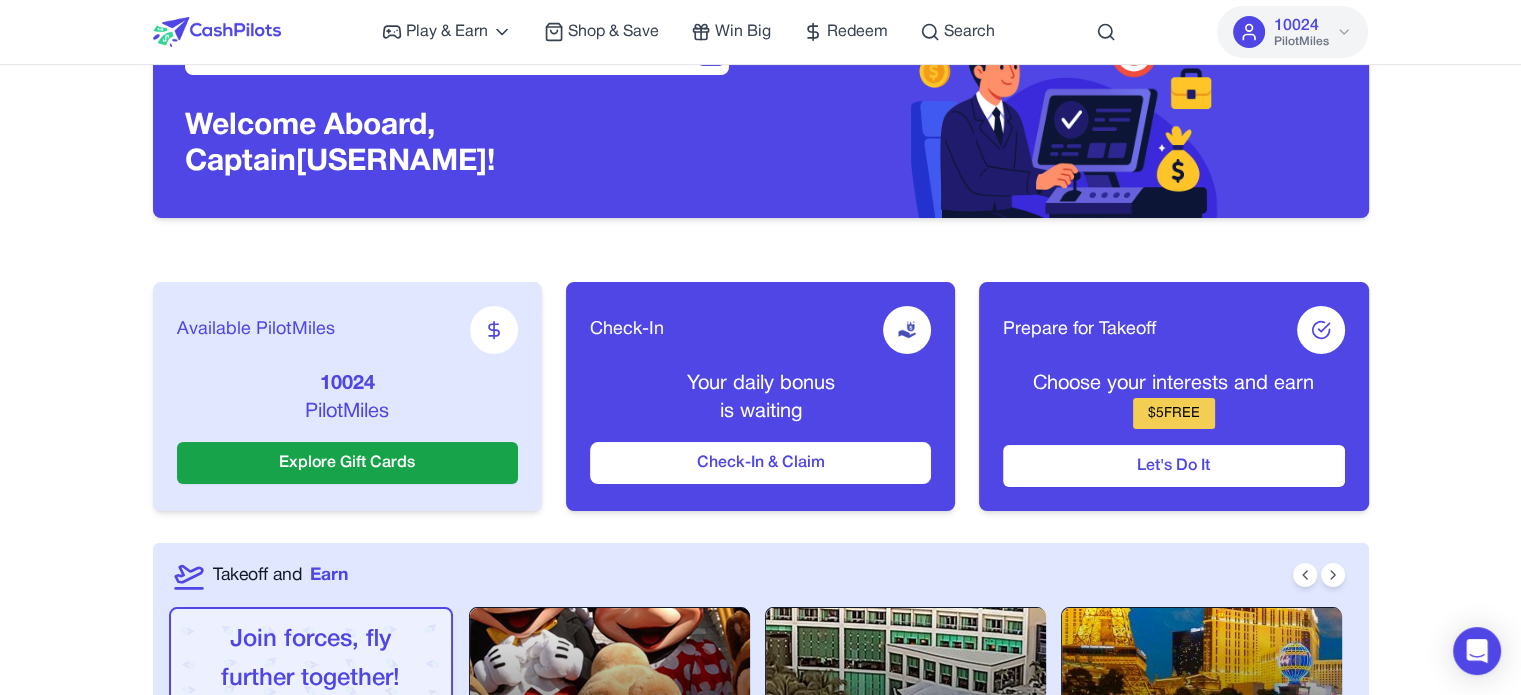 scroll, scrollTop: 0, scrollLeft: 0, axis: both 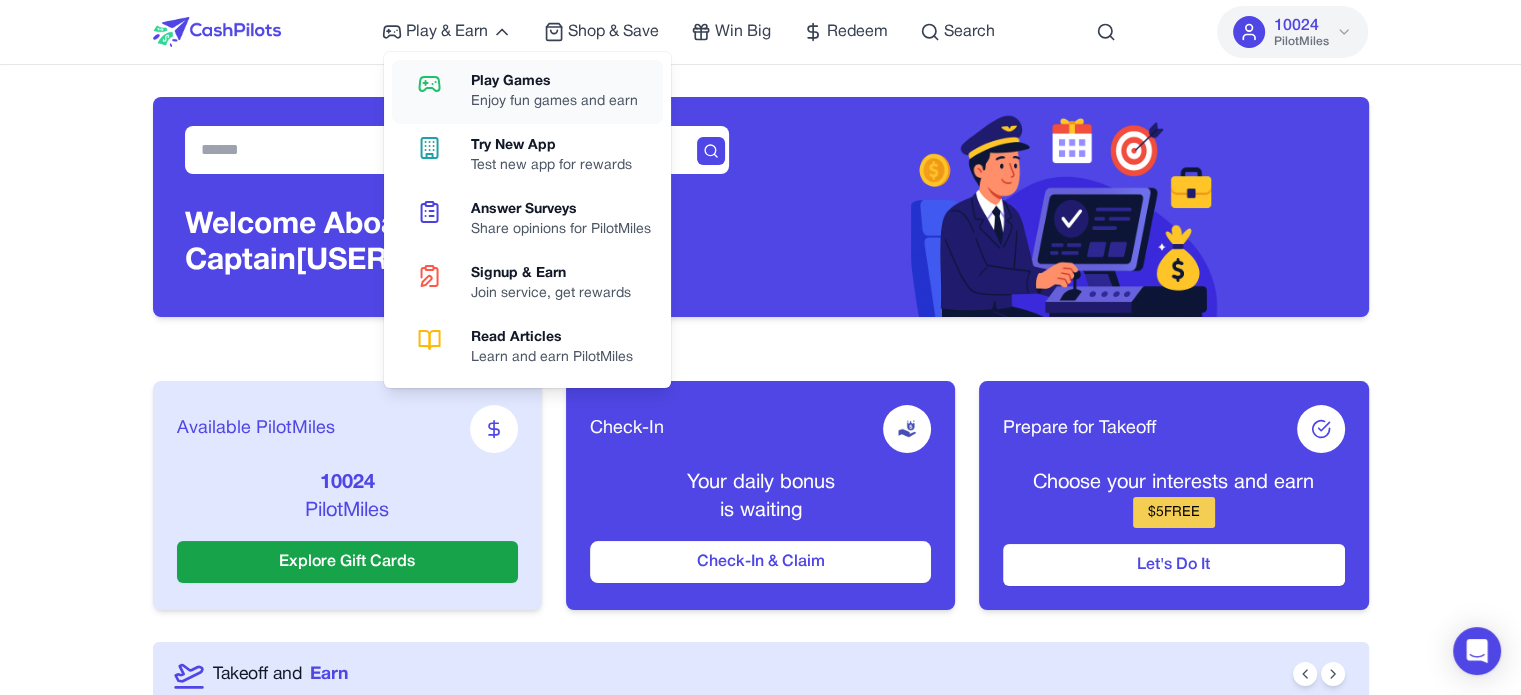 click on "Play Games" at bounding box center [554, 82] 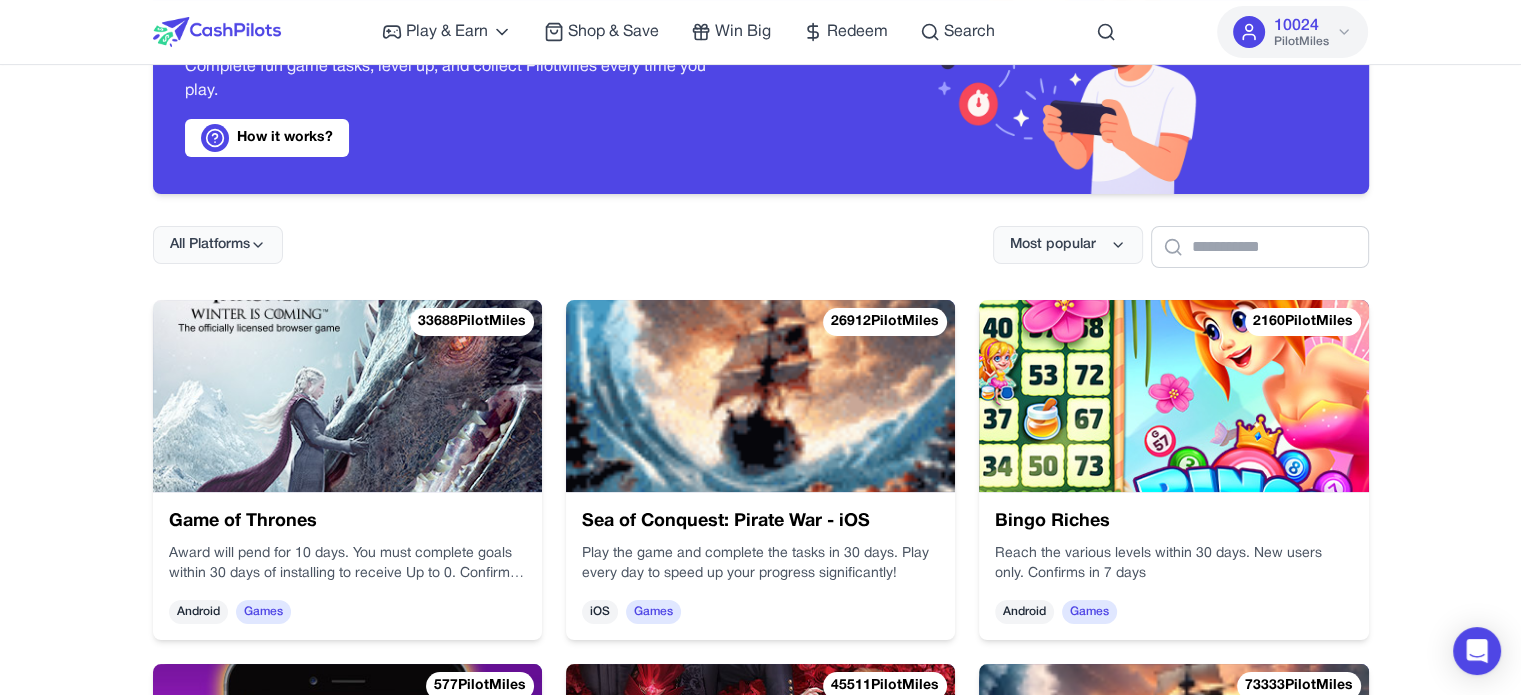 scroll, scrollTop: 0, scrollLeft: 0, axis: both 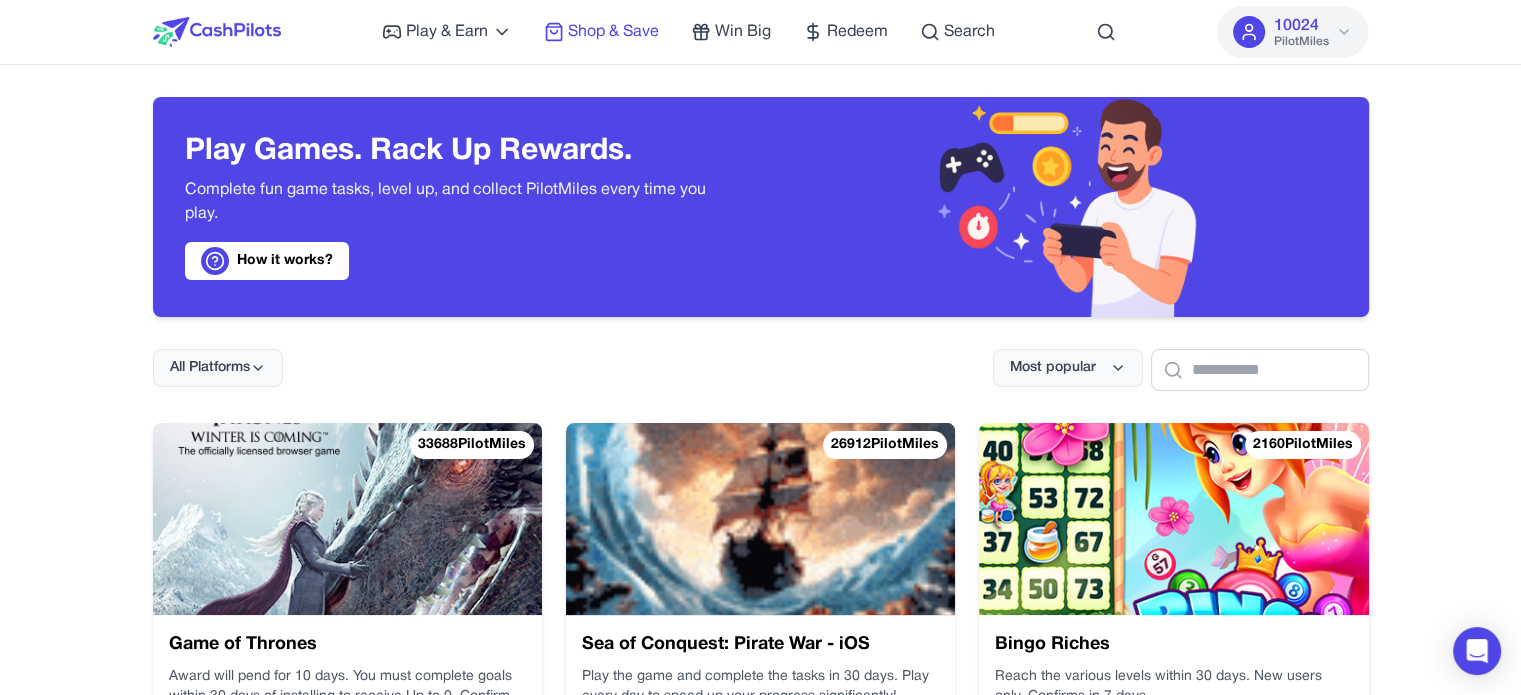 click on "Shop & Save" at bounding box center (613, 32) 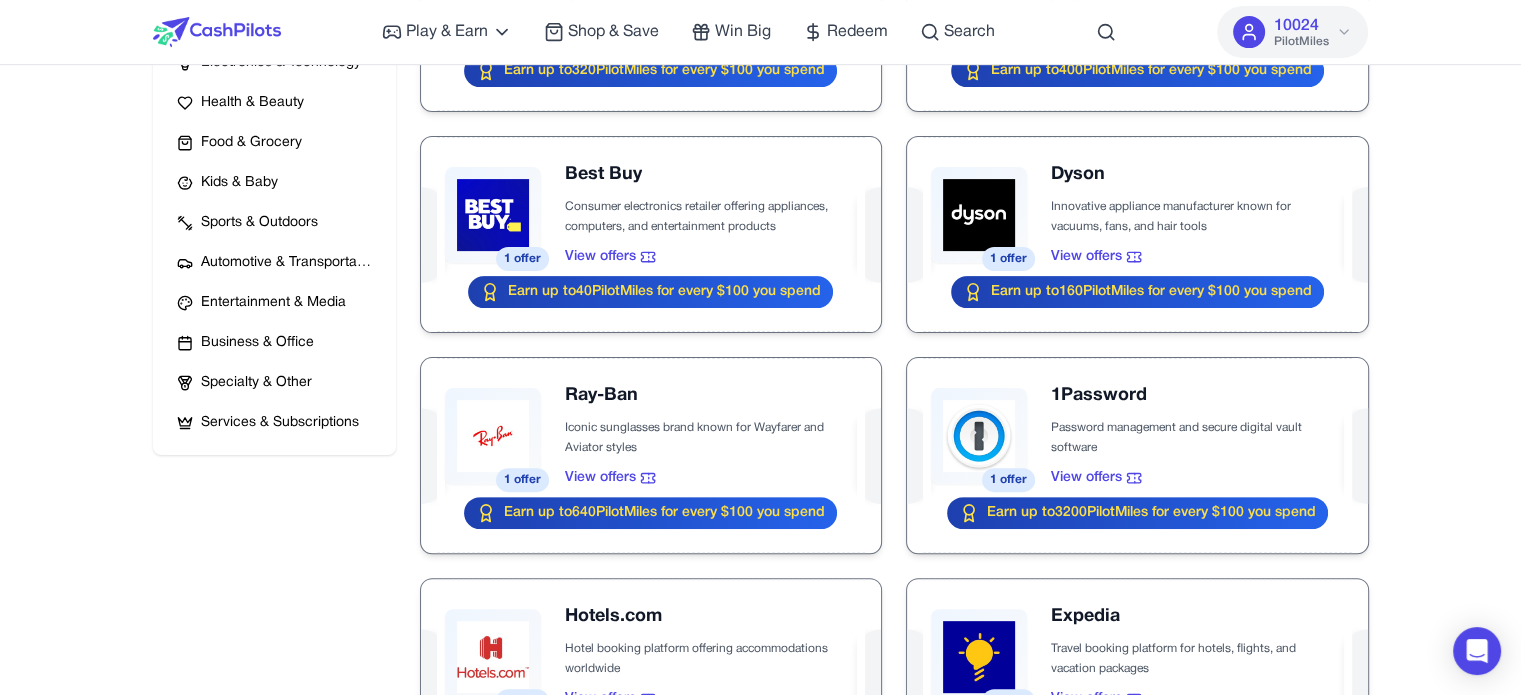 scroll, scrollTop: 0, scrollLeft: 0, axis: both 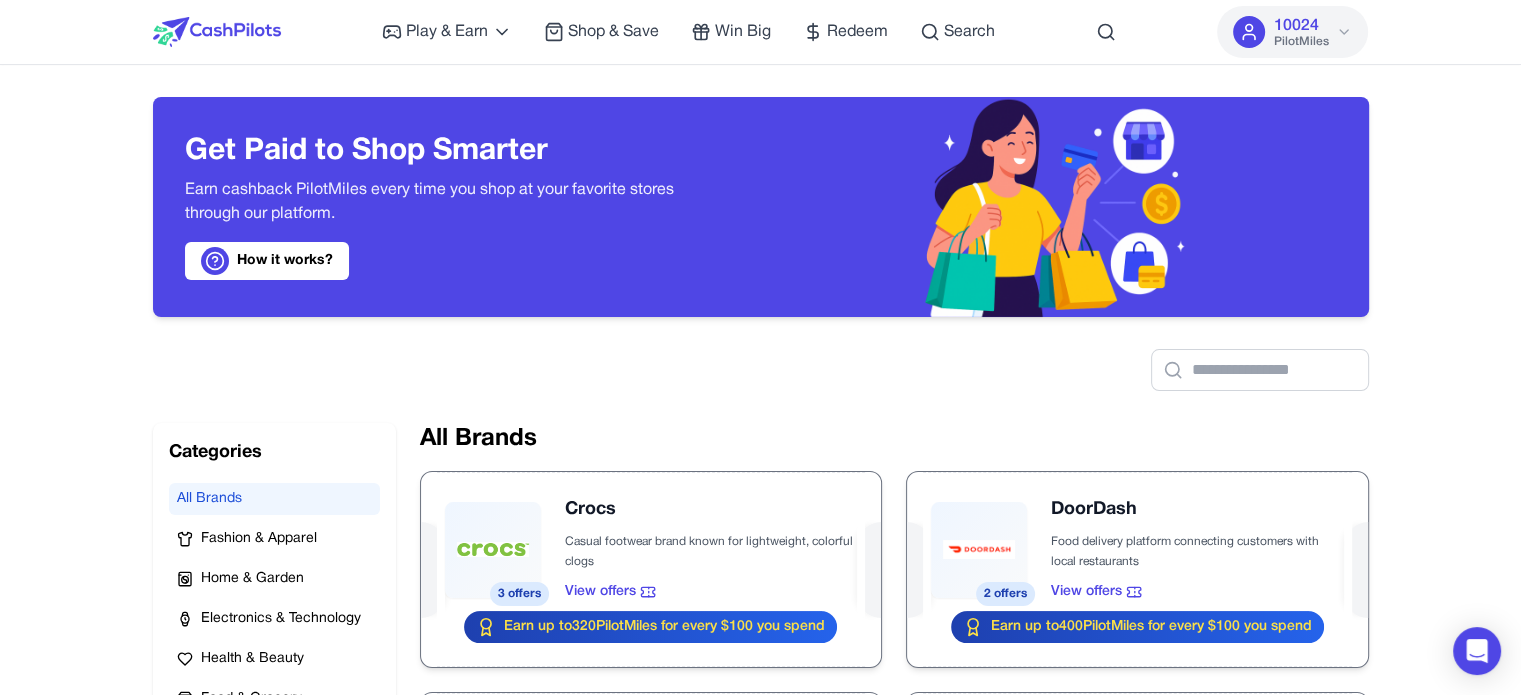 click at bounding box center (761, 354) 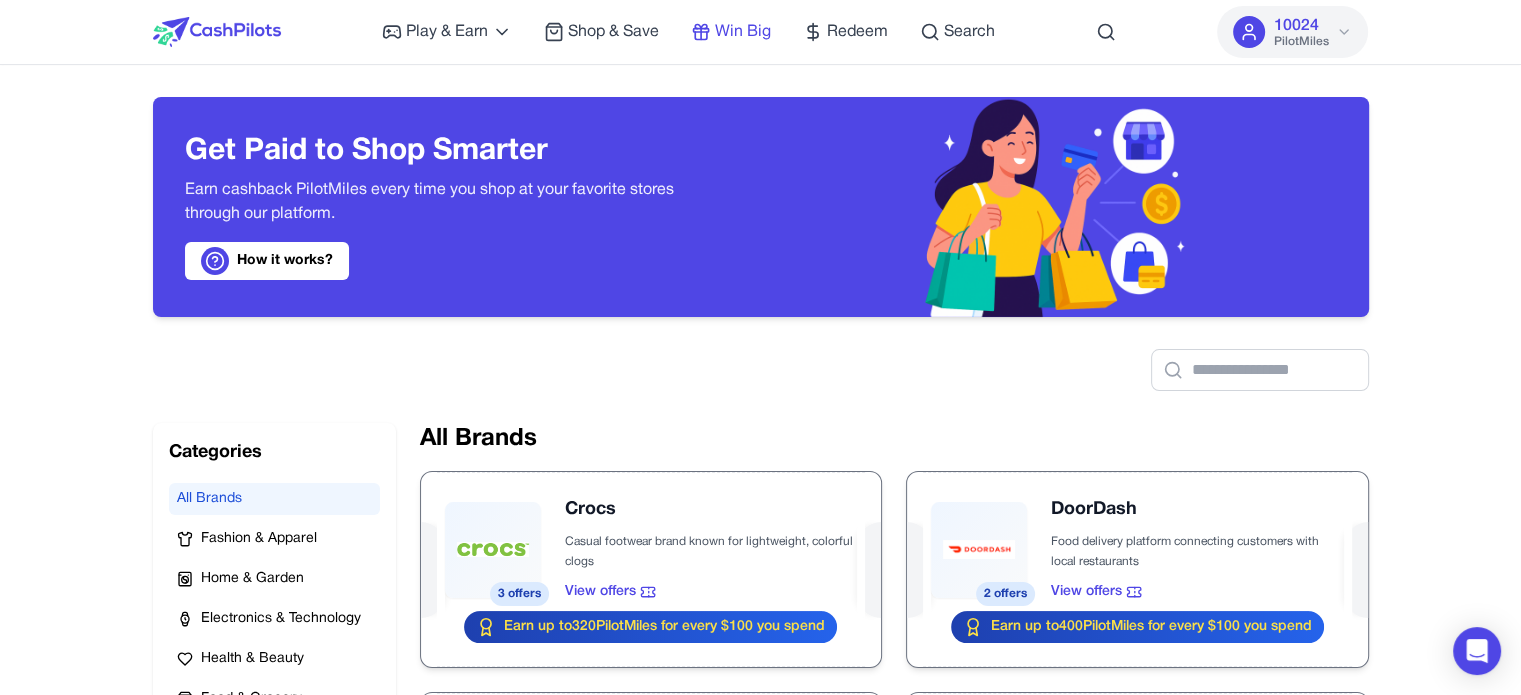click on "Win Big" at bounding box center [743, 32] 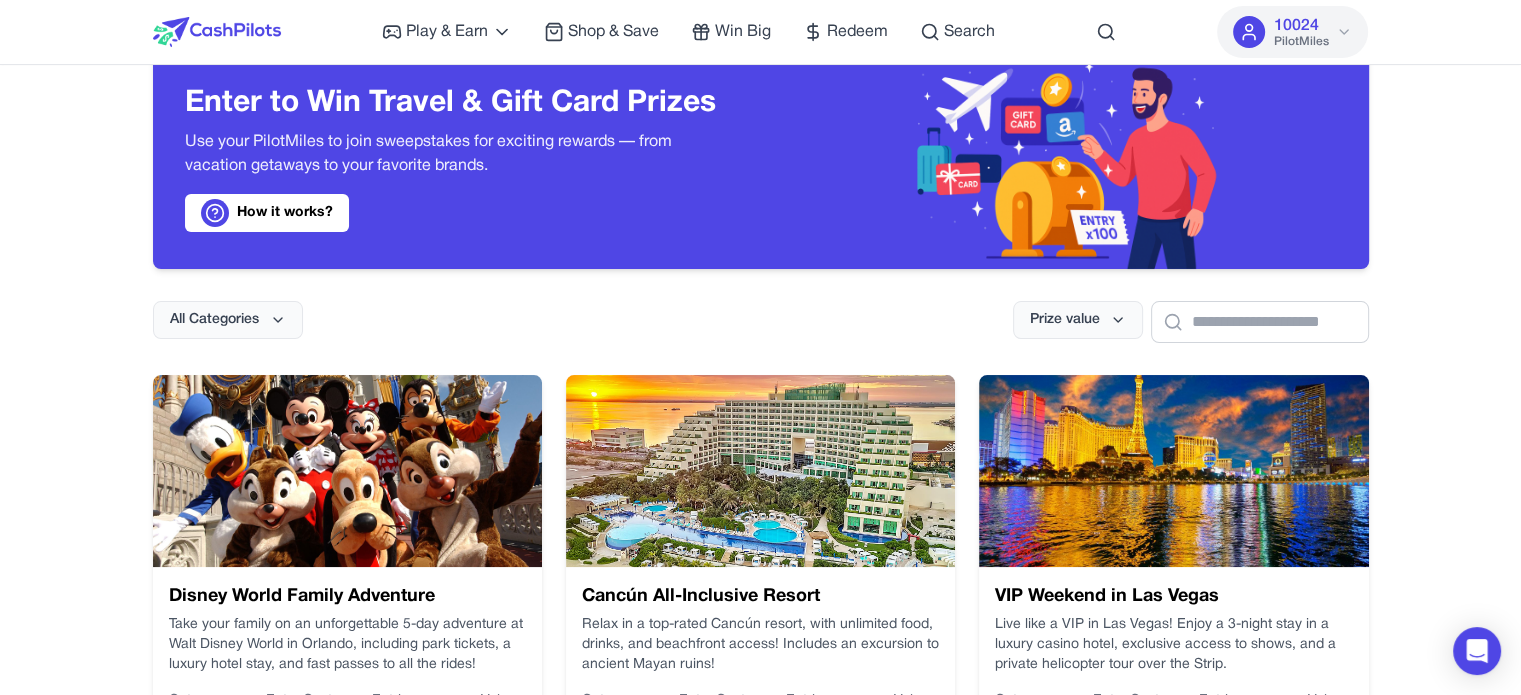 scroll, scrollTop: 0, scrollLeft: 0, axis: both 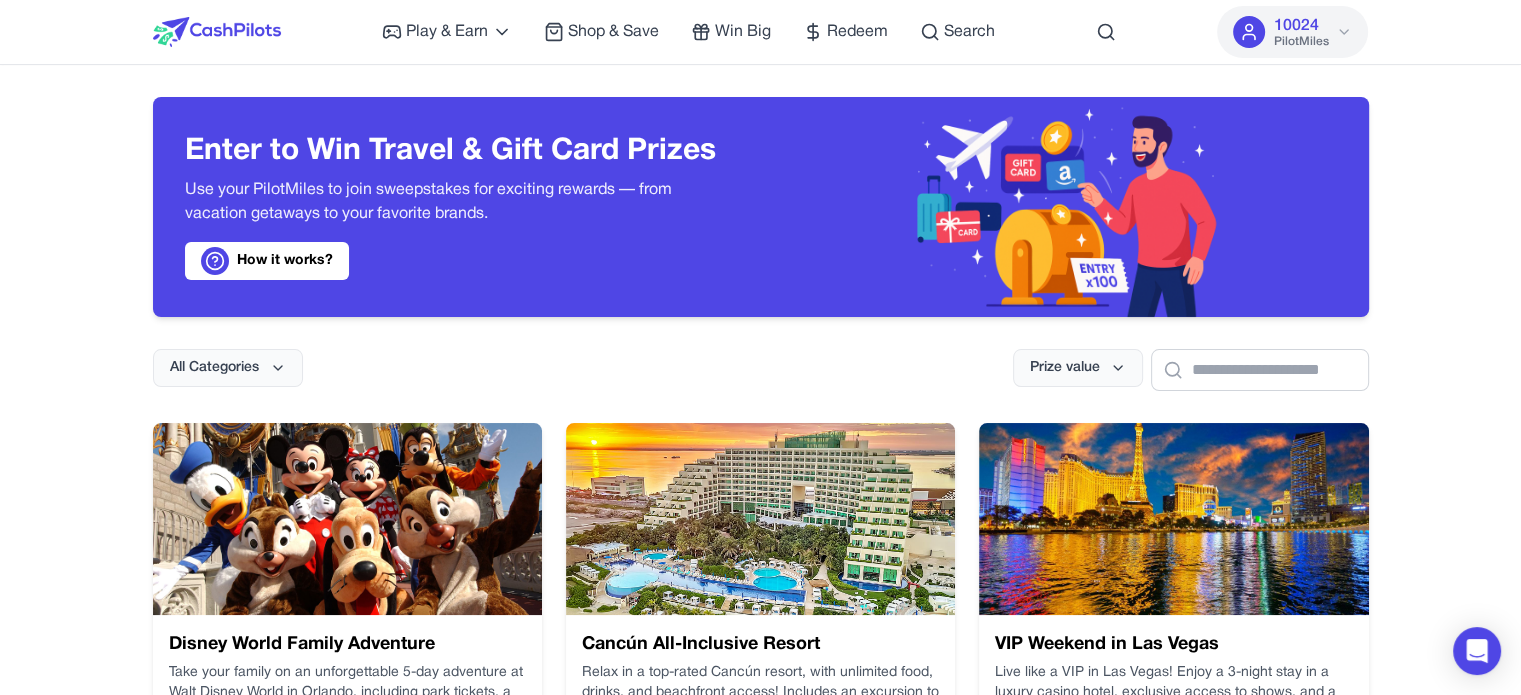 click on "Play & Earn   Play Games Enjoy fun games and earn Try New App Test new app for rewards Answer Surveys Share opinions for PilotMiles Signup & Earn Join service, get rewards Read Articles Learn and earn PilotMiles Shop & Save   Win Big   Redeem   Search   [NUMBER] PilotMiles ********* Home Play & Earn Shop & Save Win Big Redeem Search [USERNAME] [NUMBER] PilotMiles Enter to Win Travel & Gift Card Prizes Use your PilotMiles to join sweepstakes for exciting rewards — from vacation getaways to your favorite brands. How it works? All Categories Prize value Disney World Family Adventure Take your family on an unforgettable 5-day adventure at Walt Disney World in [CITY], including park tickets, a luxury hotel stay, and fast passes to all the rides! Category Travel Entry Cost [NUMBER]  miles Entries [NUMBER]  /  [NUMBER] Value $ [NUMBER] Enter Now Cancún All-Inclusive Resort Relax in a top-rated Cancún resort, with unlimited food, drinks, and beachfront access! Includes an excursion to ancient Mayan ruins! Category Travel Entry Cost [NUMBER] $" at bounding box center (760, 1127) 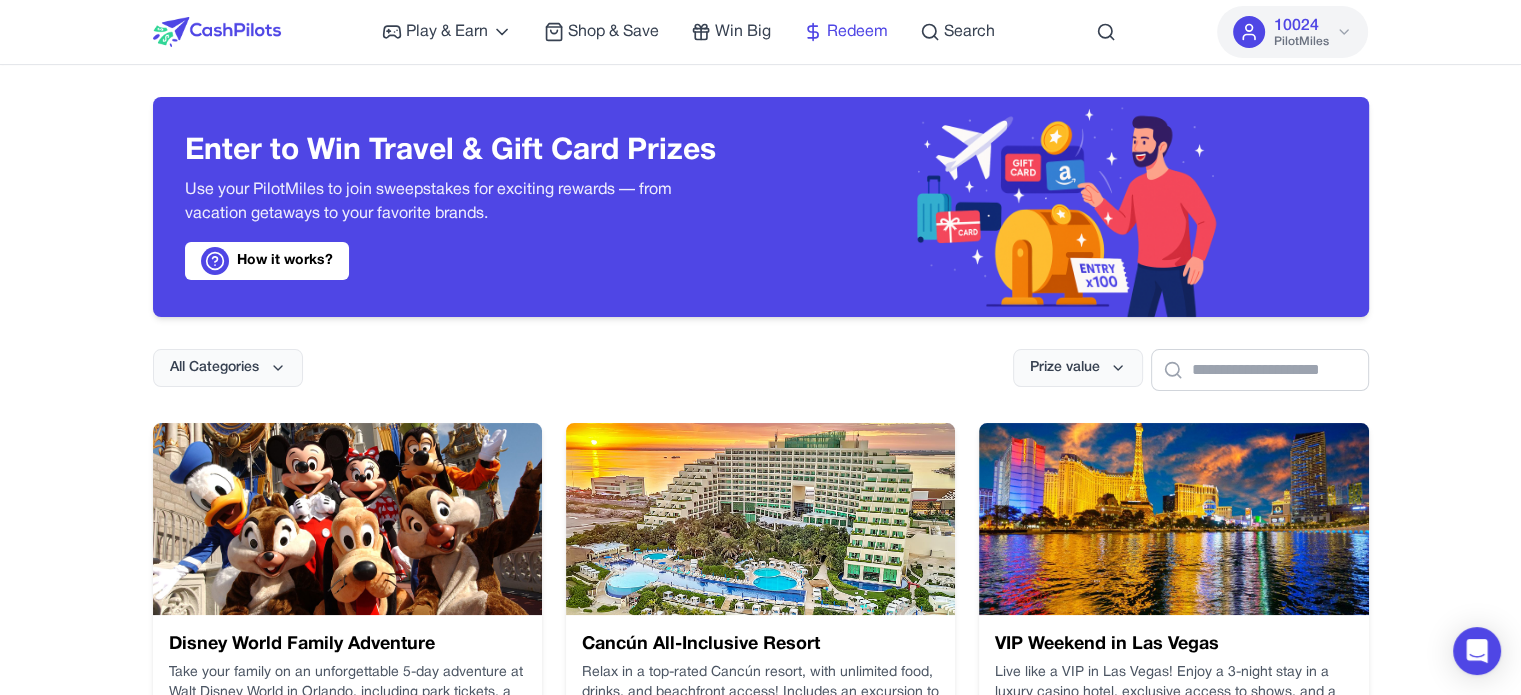 click on "Redeem" at bounding box center (857, 32) 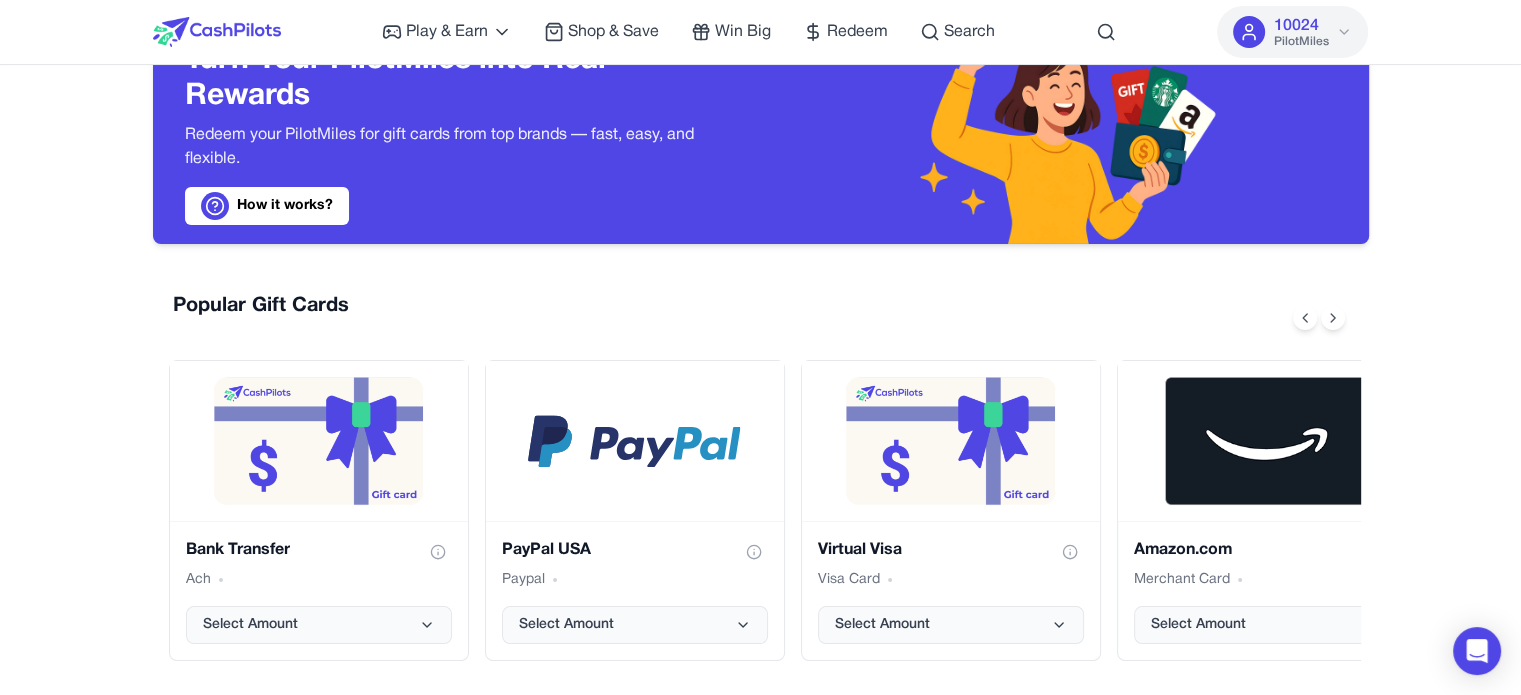 scroll, scrollTop: 0, scrollLeft: 0, axis: both 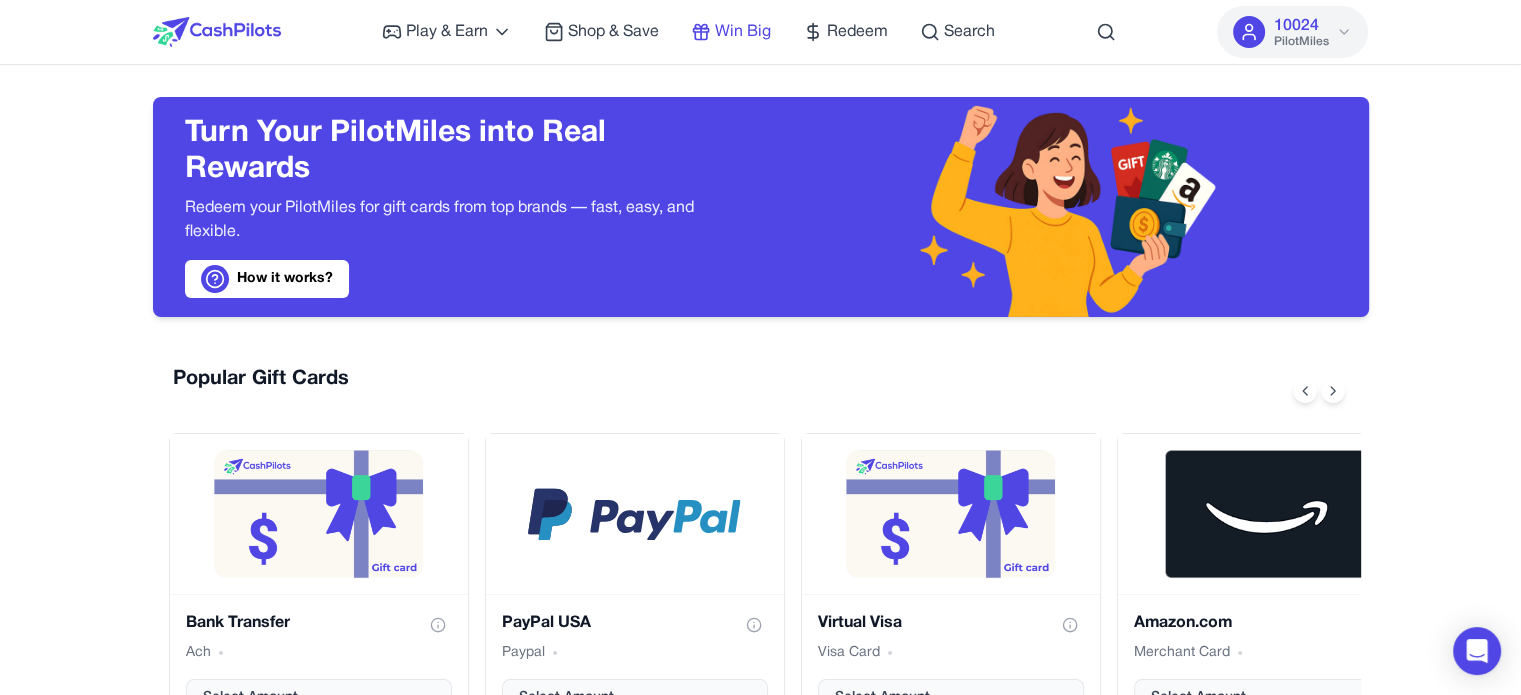 click on "Win Big" at bounding box center (743, 32) 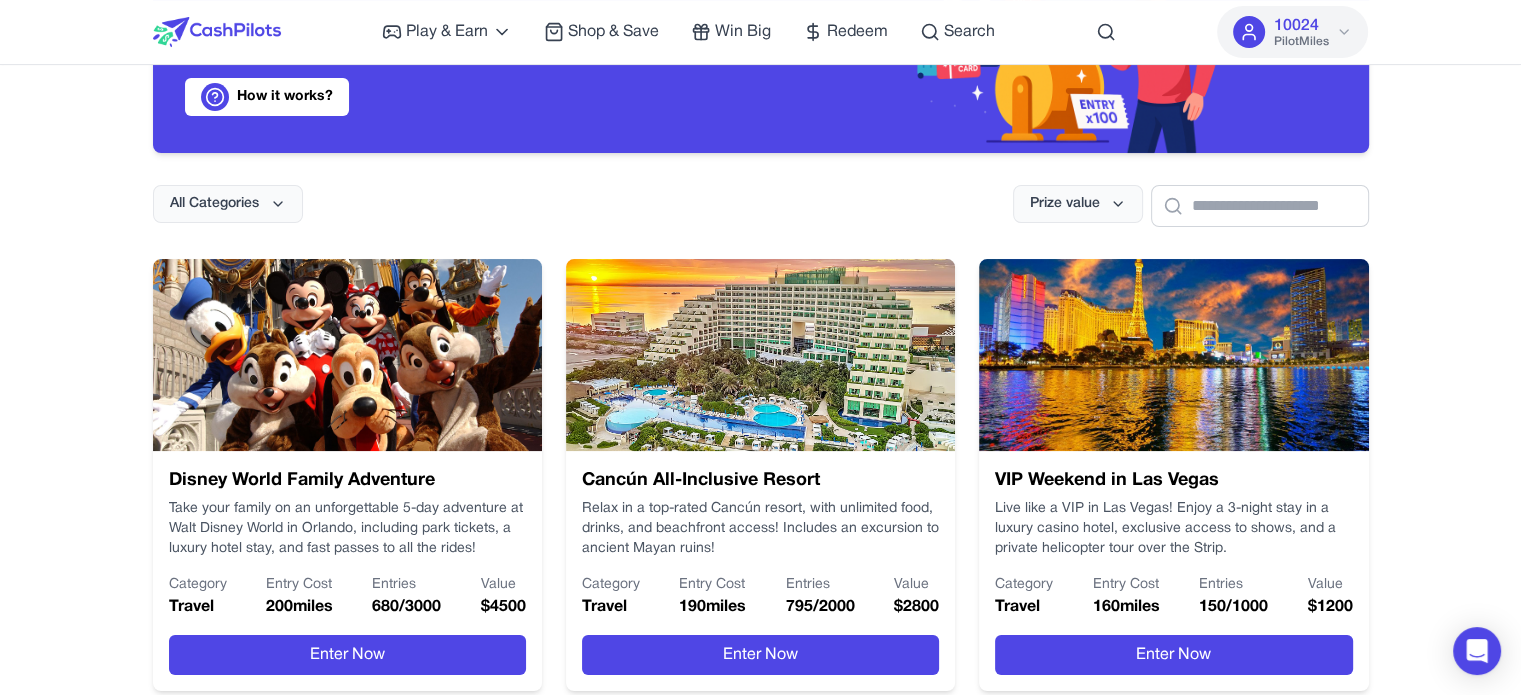scroll, scrollTop: 0, scrollLeft: 0, axis: both 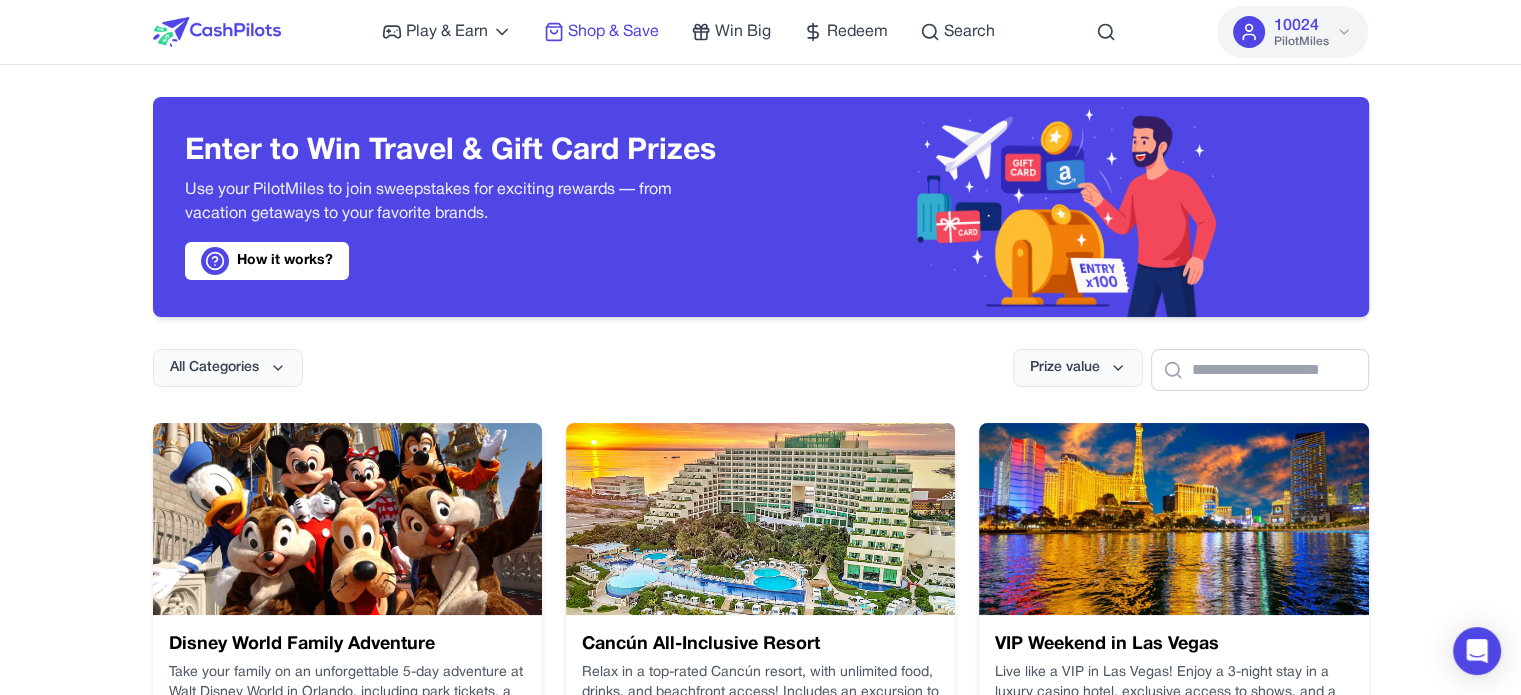 click on "Shop & Save" at bounding box center (613, 32) 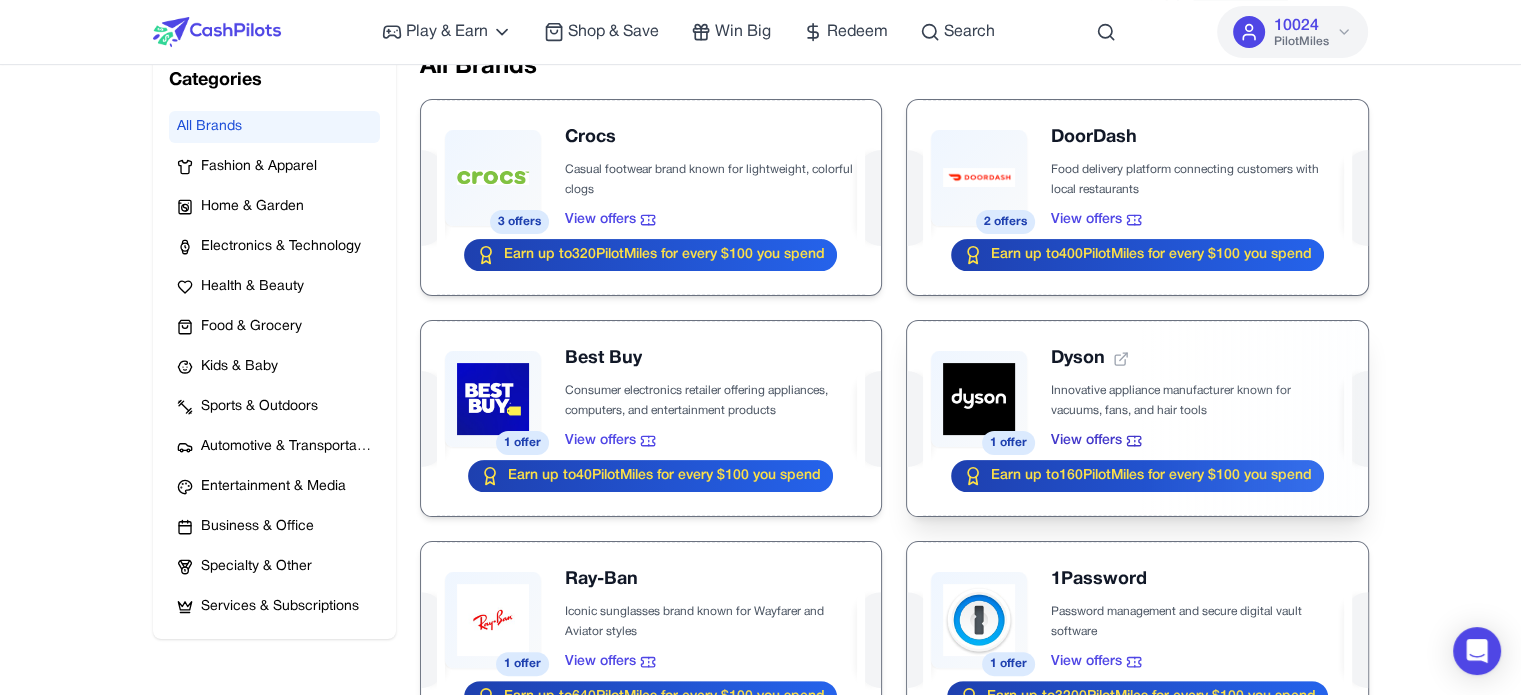 scroll, scrollTop: 0, scrollLeft: 0, axis: both 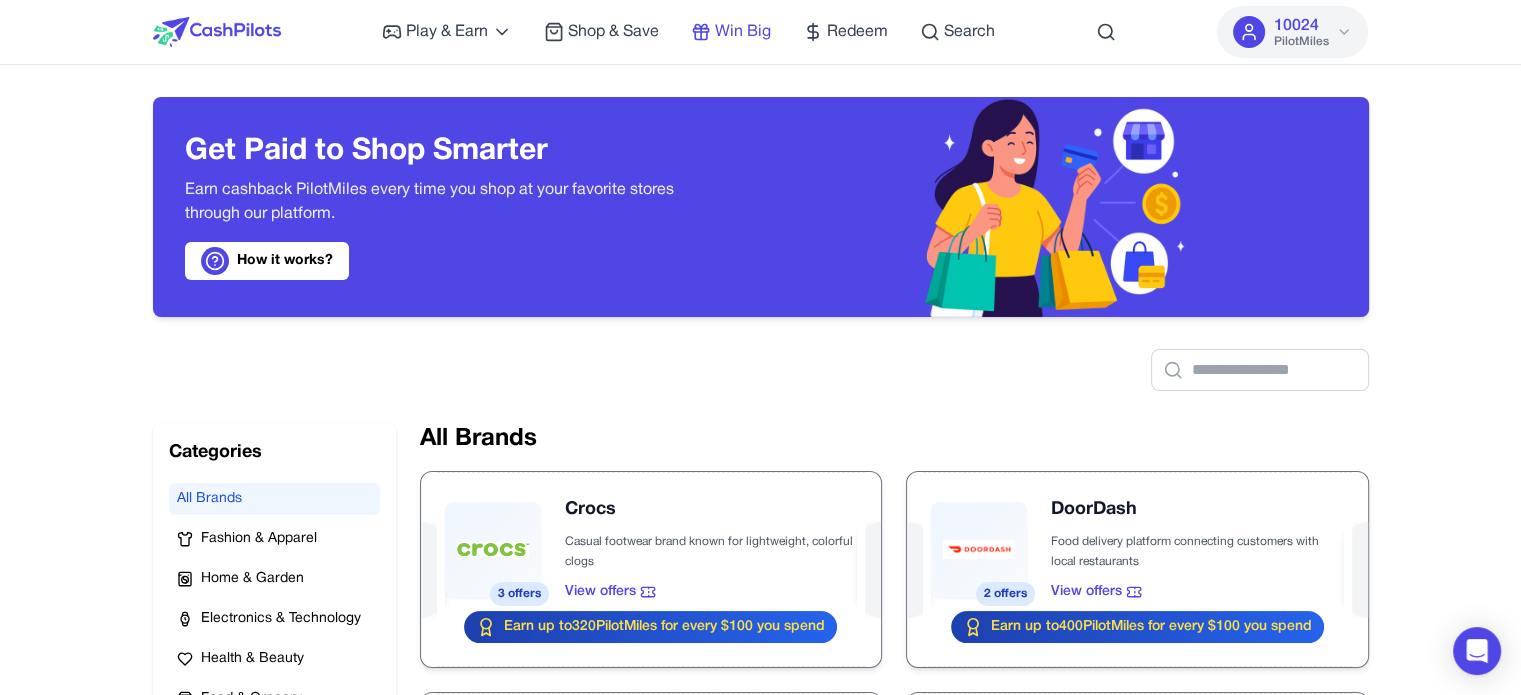click on "Win Big" at bounding box center [743, 32] 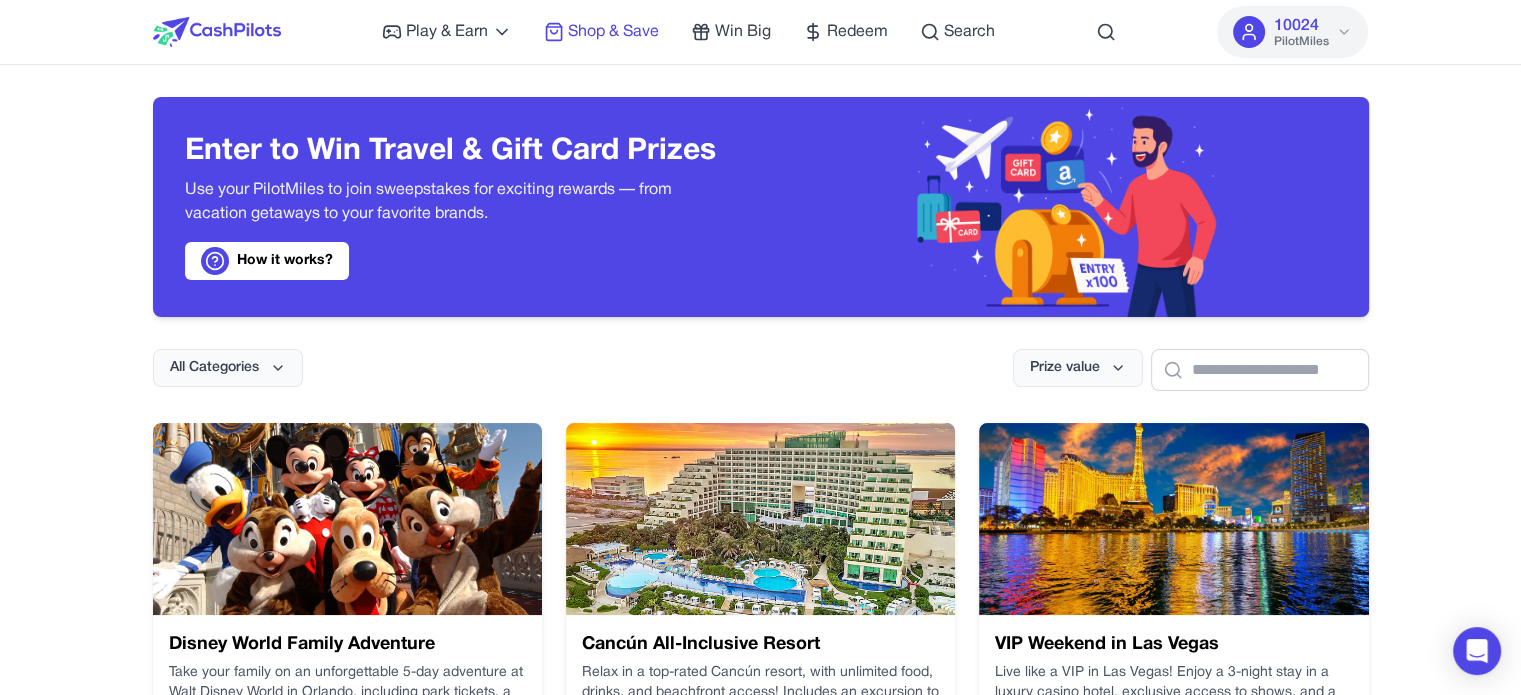 click on "Shop & Save" at bounding box center [613, 32] 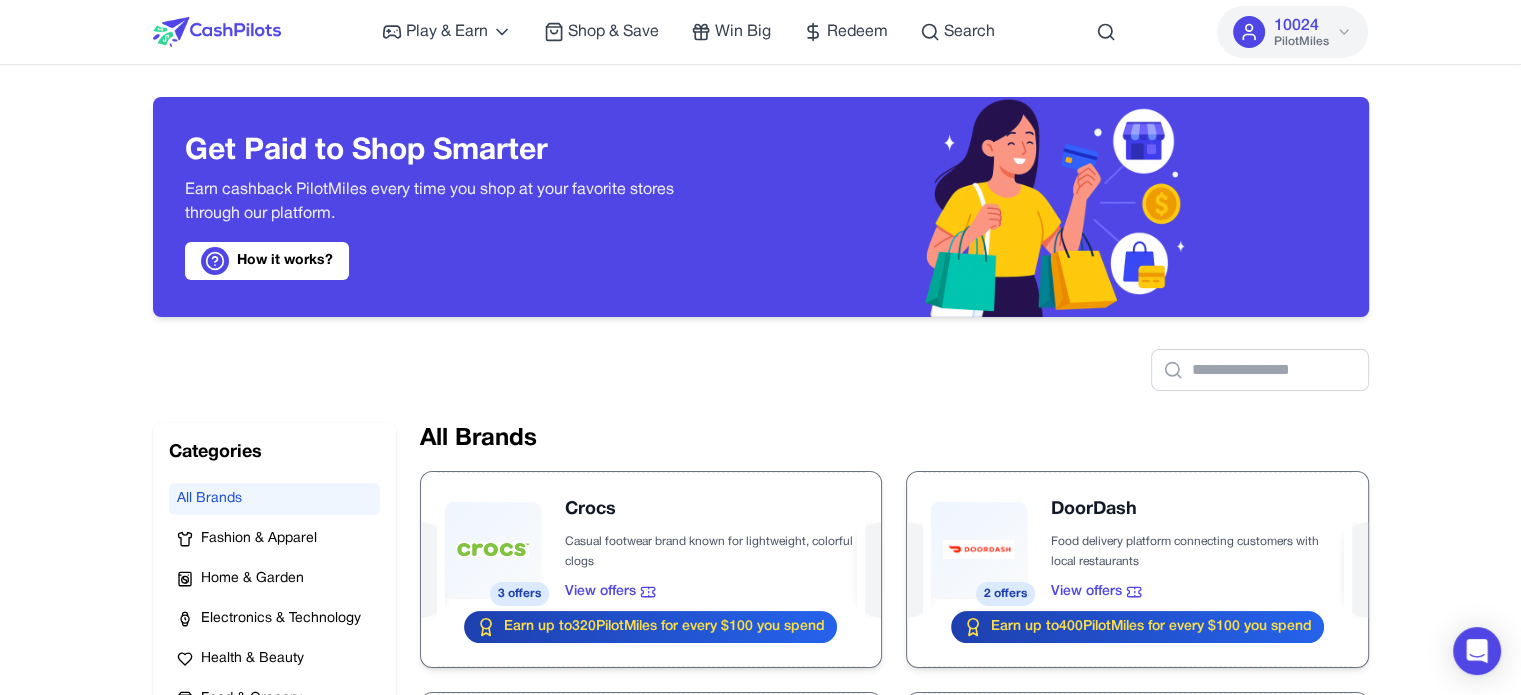 click on "Play & Earn   Play Games Enjoy fun games and earn Try New App Test new app for rewards Answer Surveys Share opinions for PilotMiles Signup & Earn Join service, get rewards Read Articles Learn and earn PilotMiles Shop & Save   Win Big   Redeem   Search" at bounding box center (688, 32) 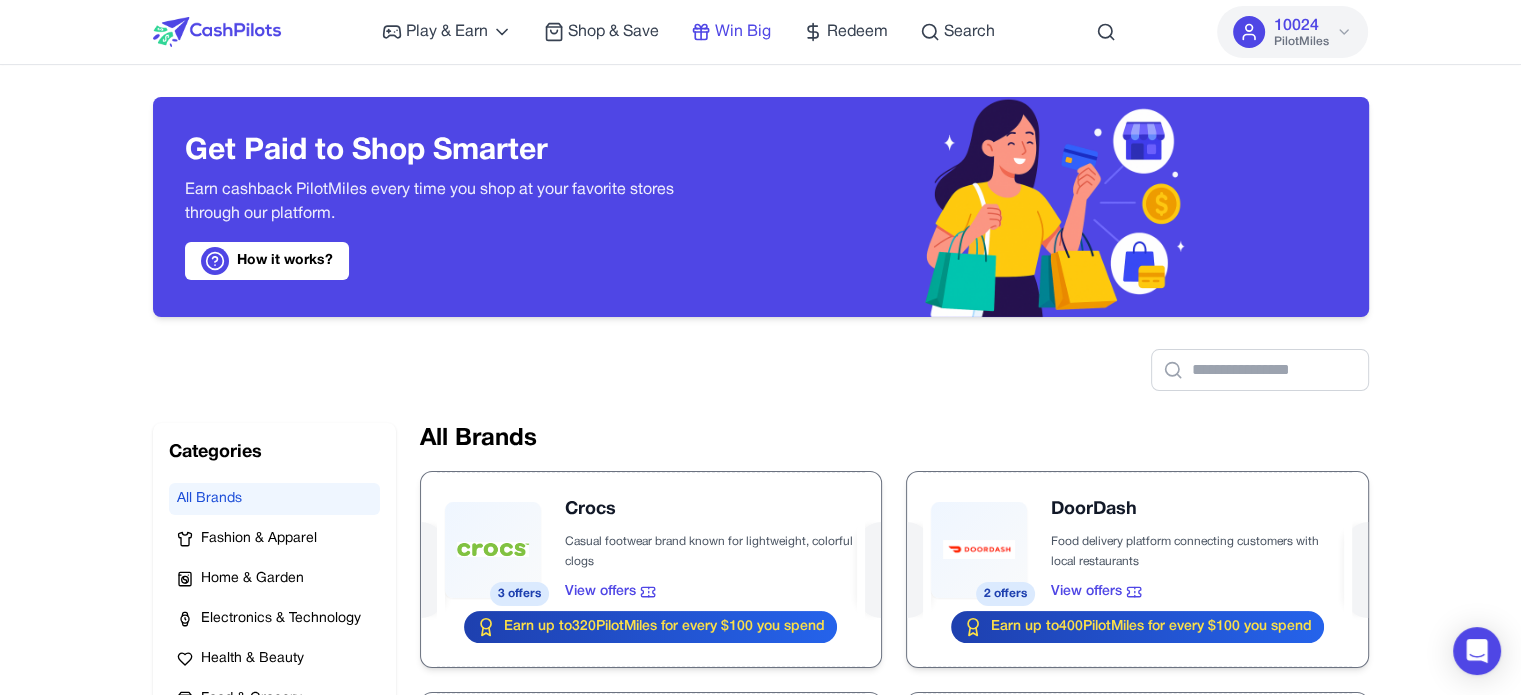 click on "Win Big" at bounding box center [743, 32] 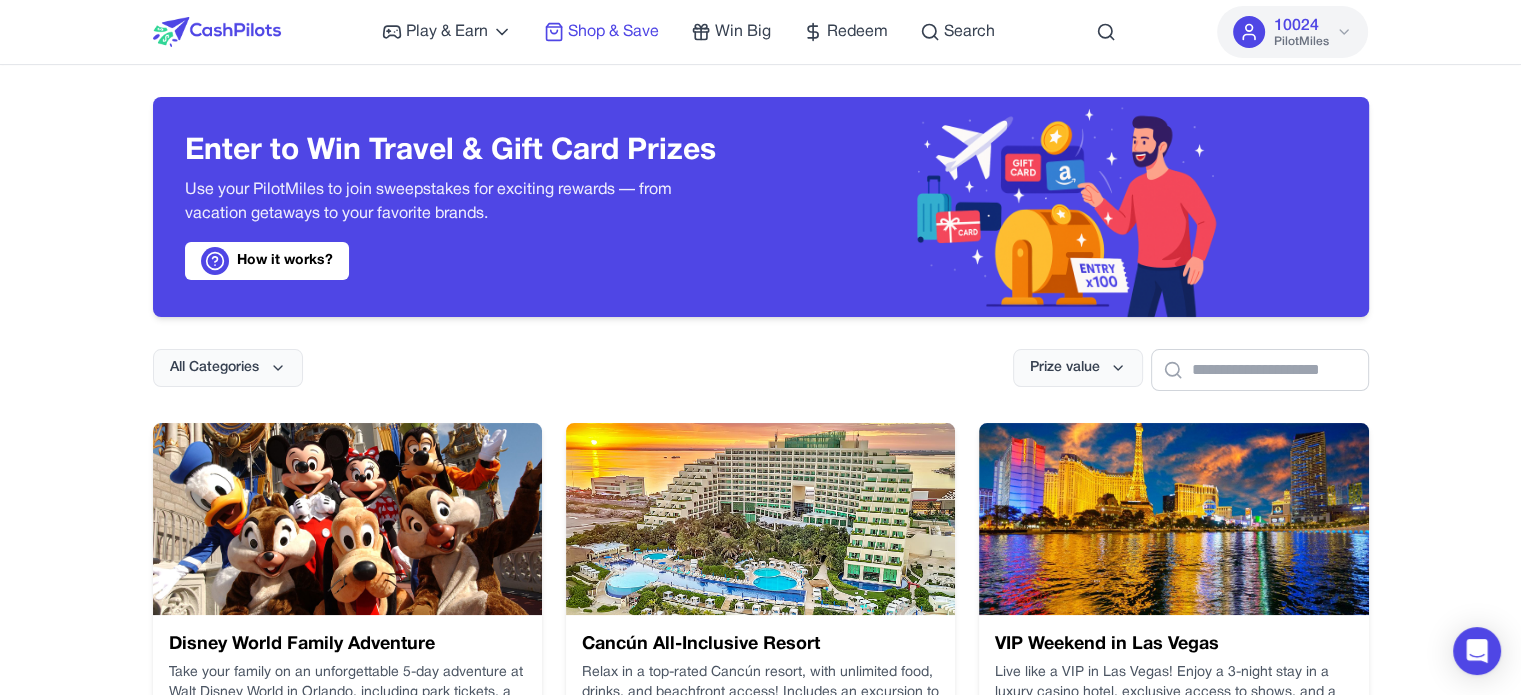 click on "Shop & Save" at bounding box center [613, 32] 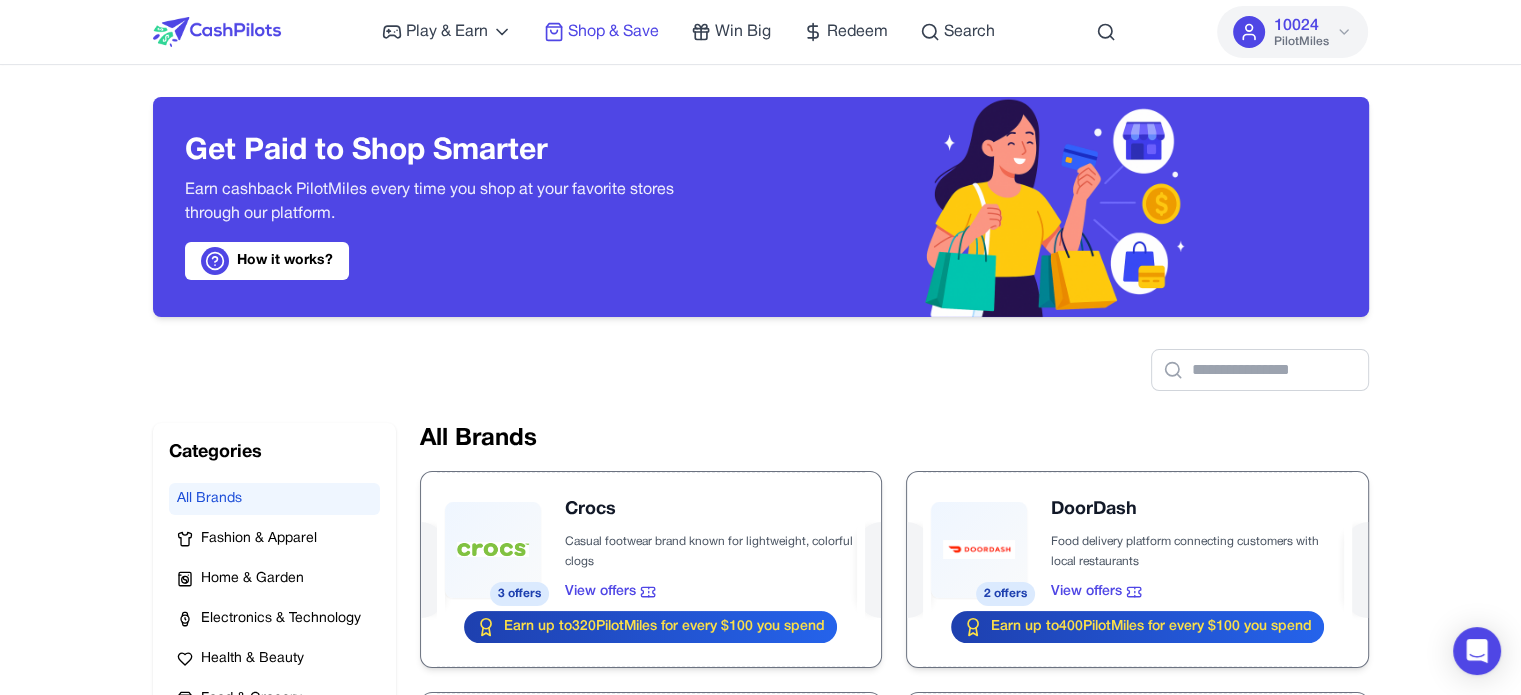 click on "Shop & Save" at bounding box center (613, 32) 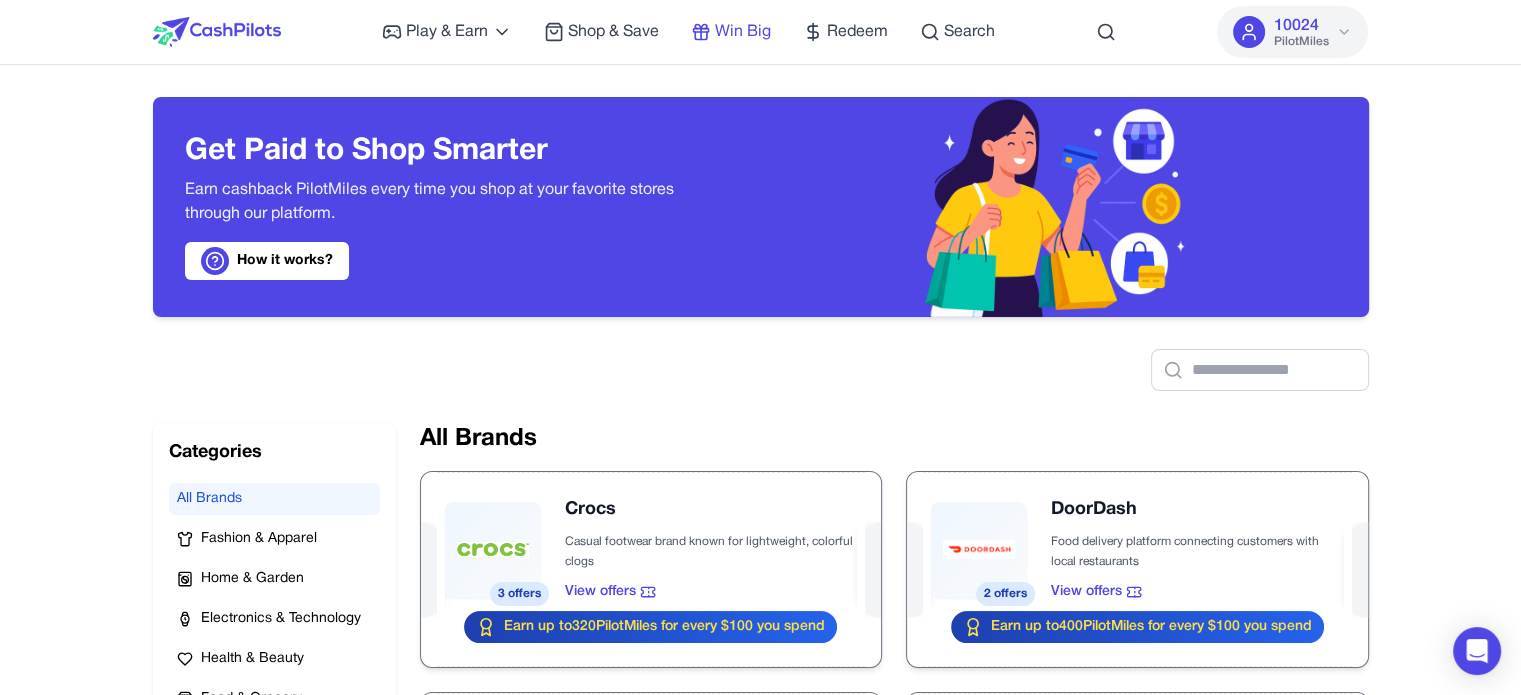 click on "Win Big" at bounding box center (743, 32) 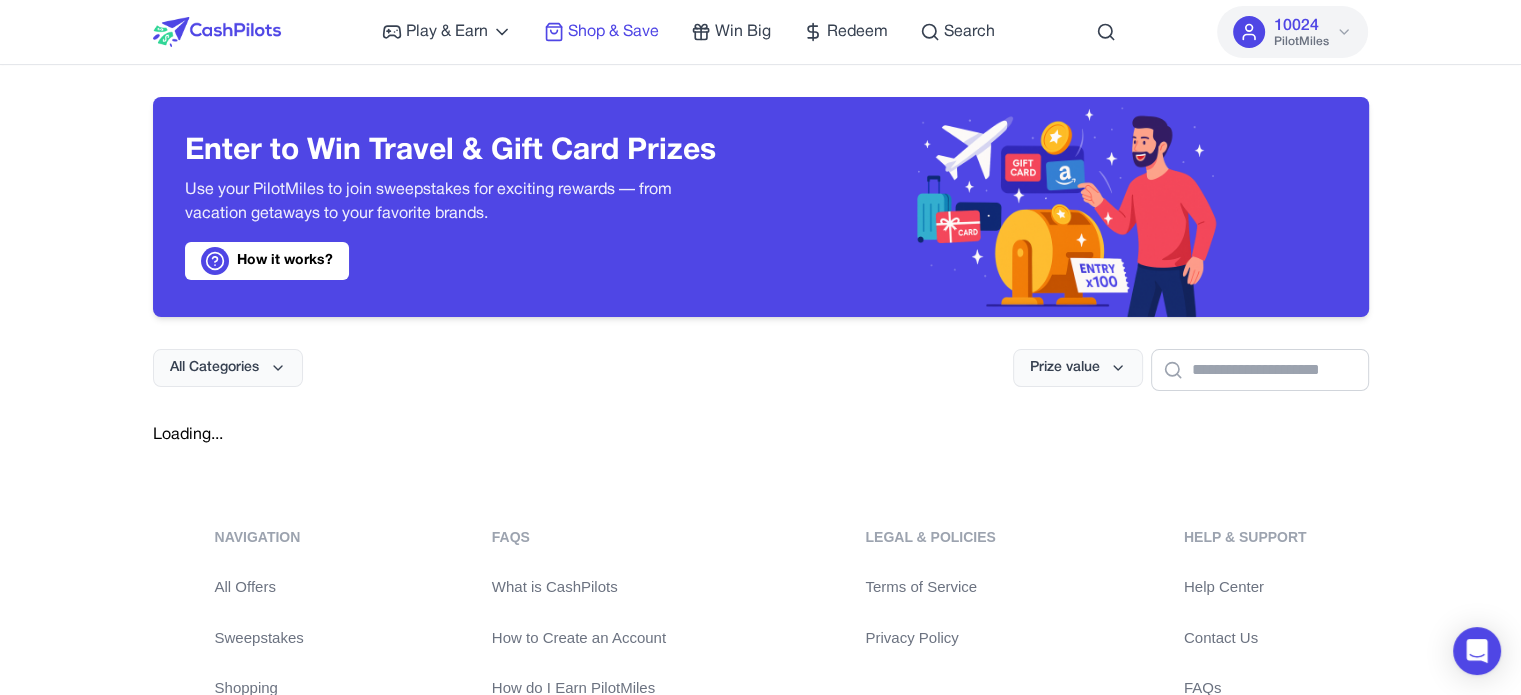 click on "Shop & Save" at bounding box center [613, 32] 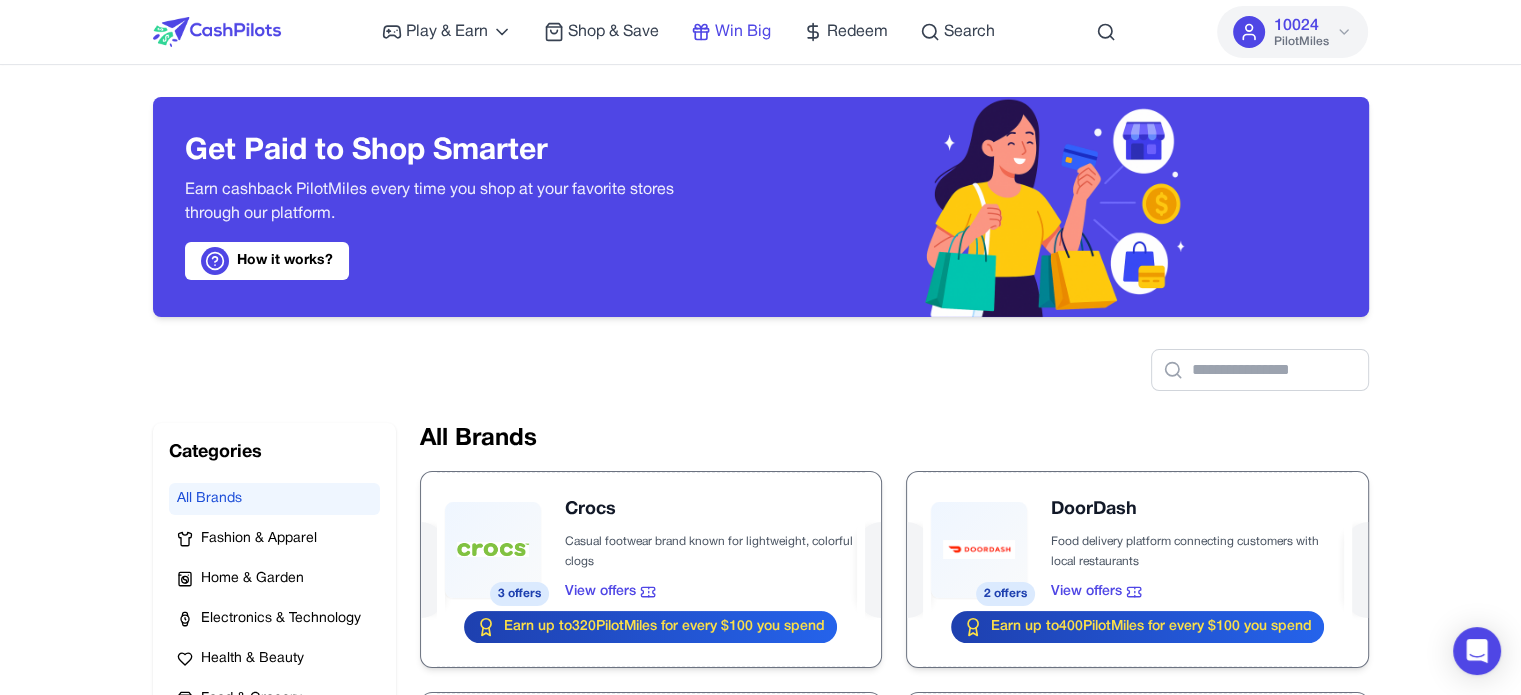 click on "Win Big" at bounding box center [743, 32] 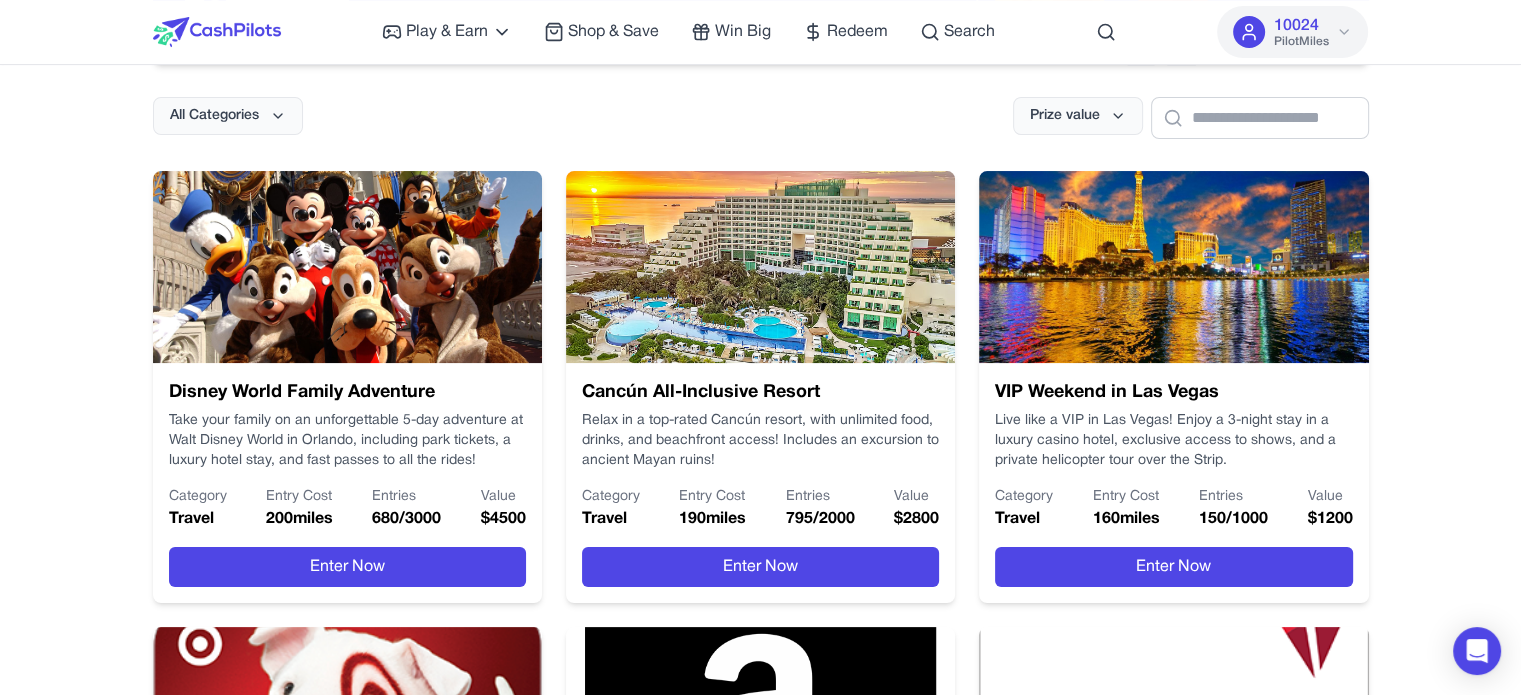 scroll, scrollTop: 0, scrollLeft: 0, axis: both 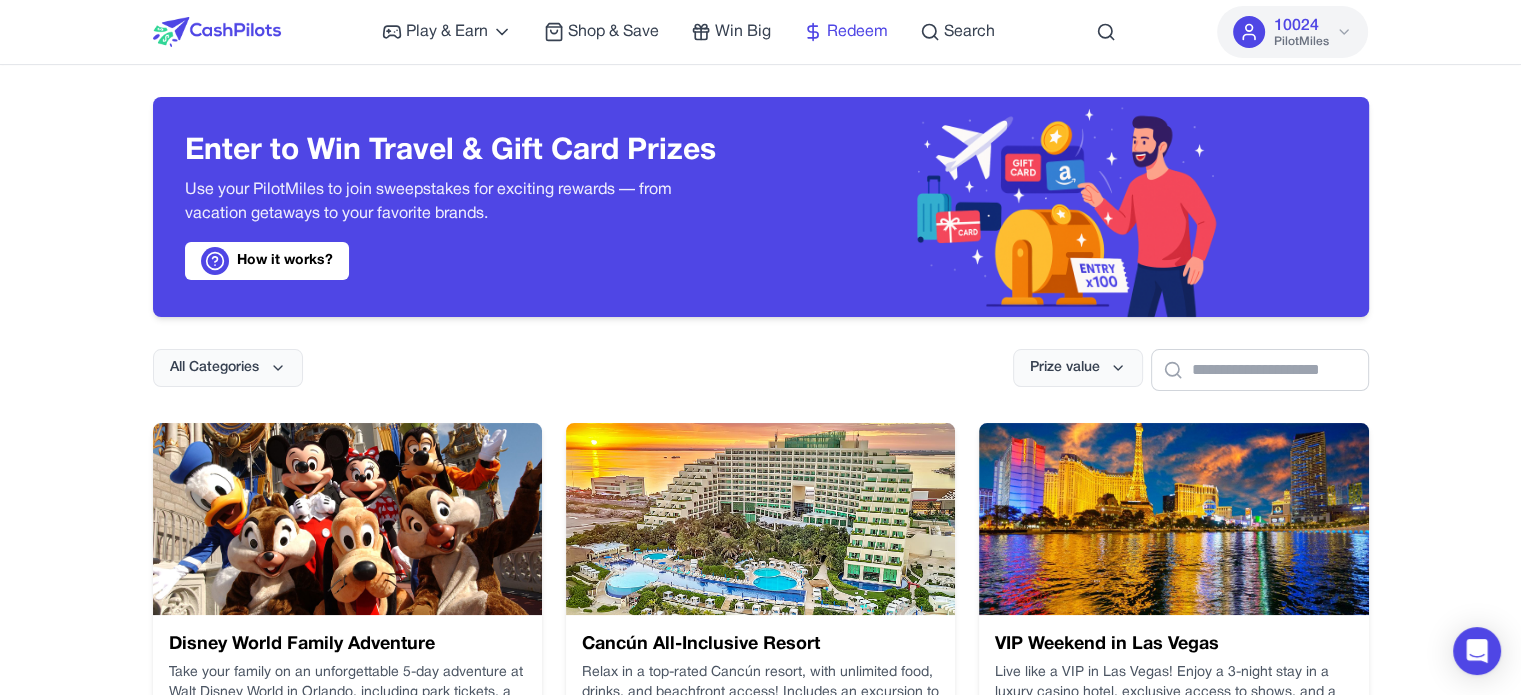 click on "Redeem" at bounding box center [857, 32] 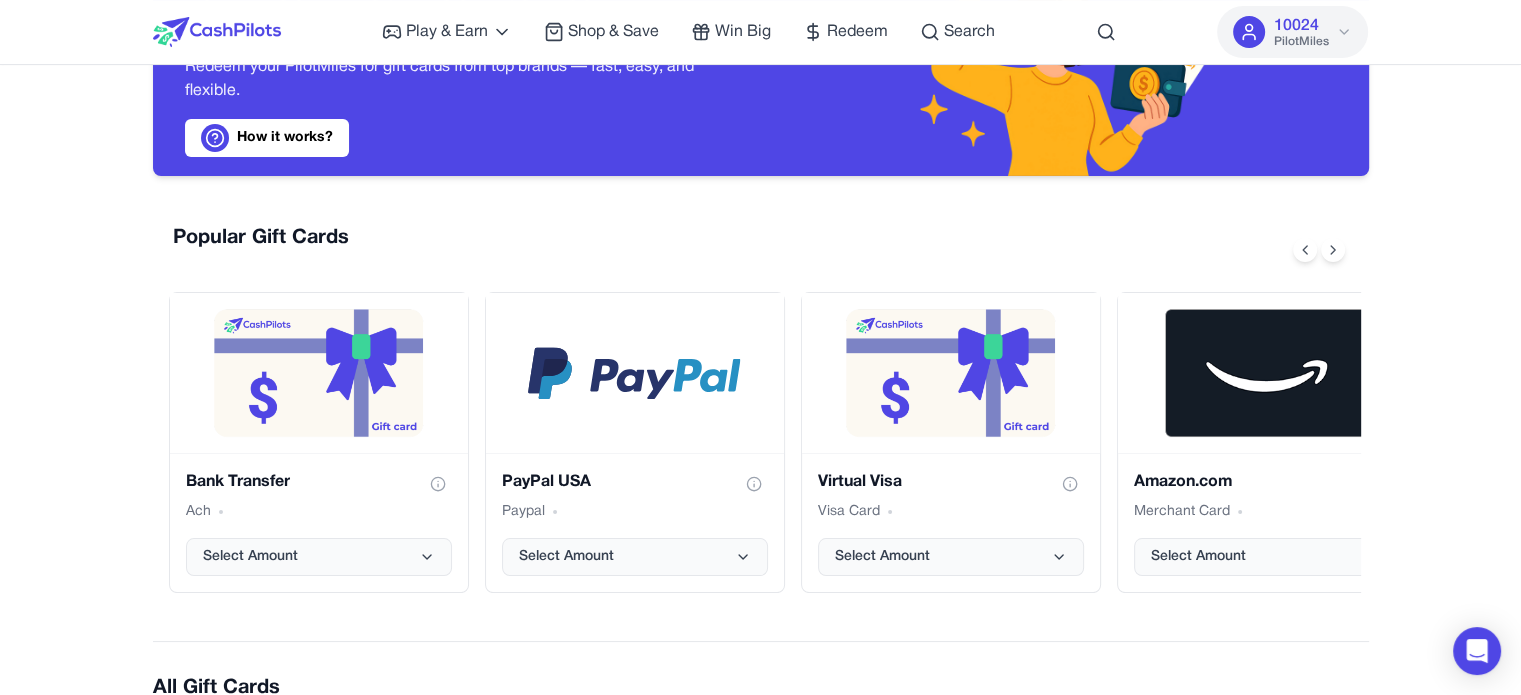 scroll, scrollTop: 0, scrollLeft: 0, axis: both 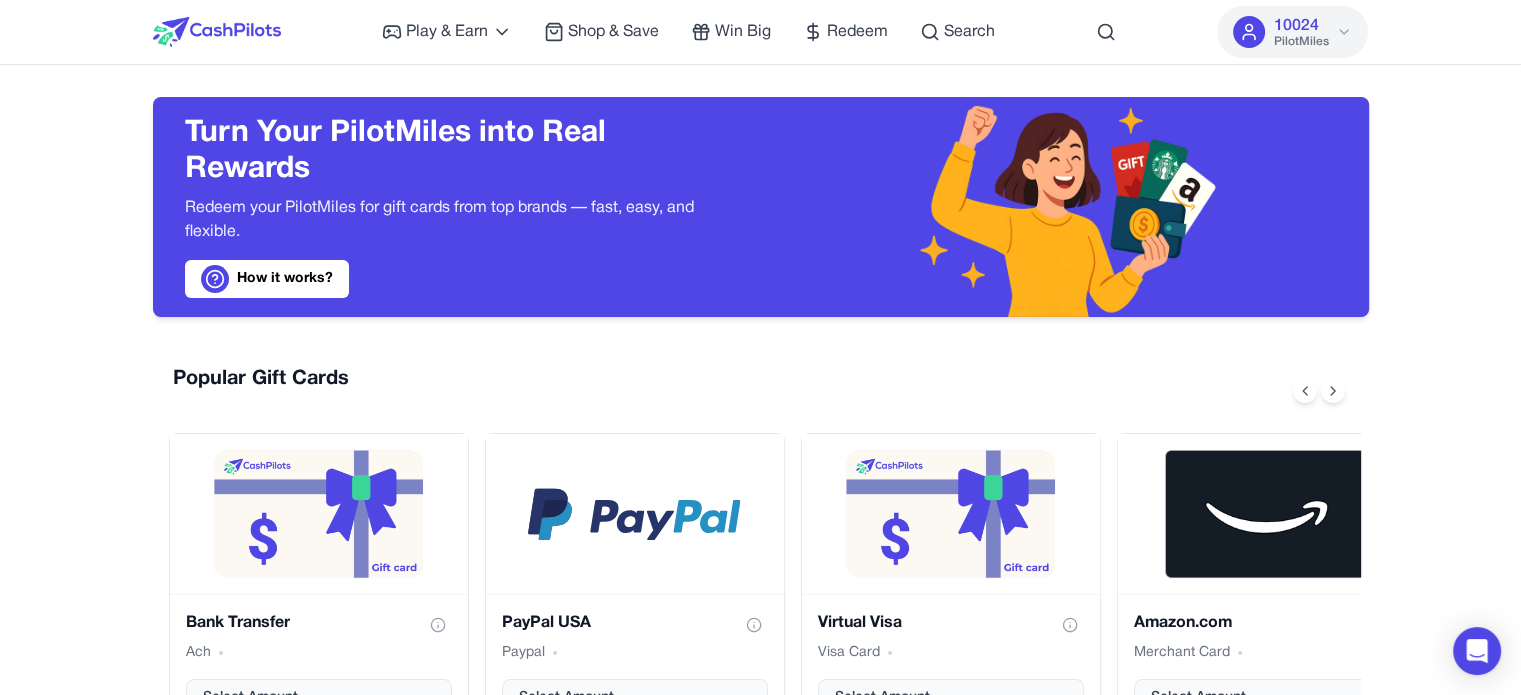 click at bounding box center [217, 32] 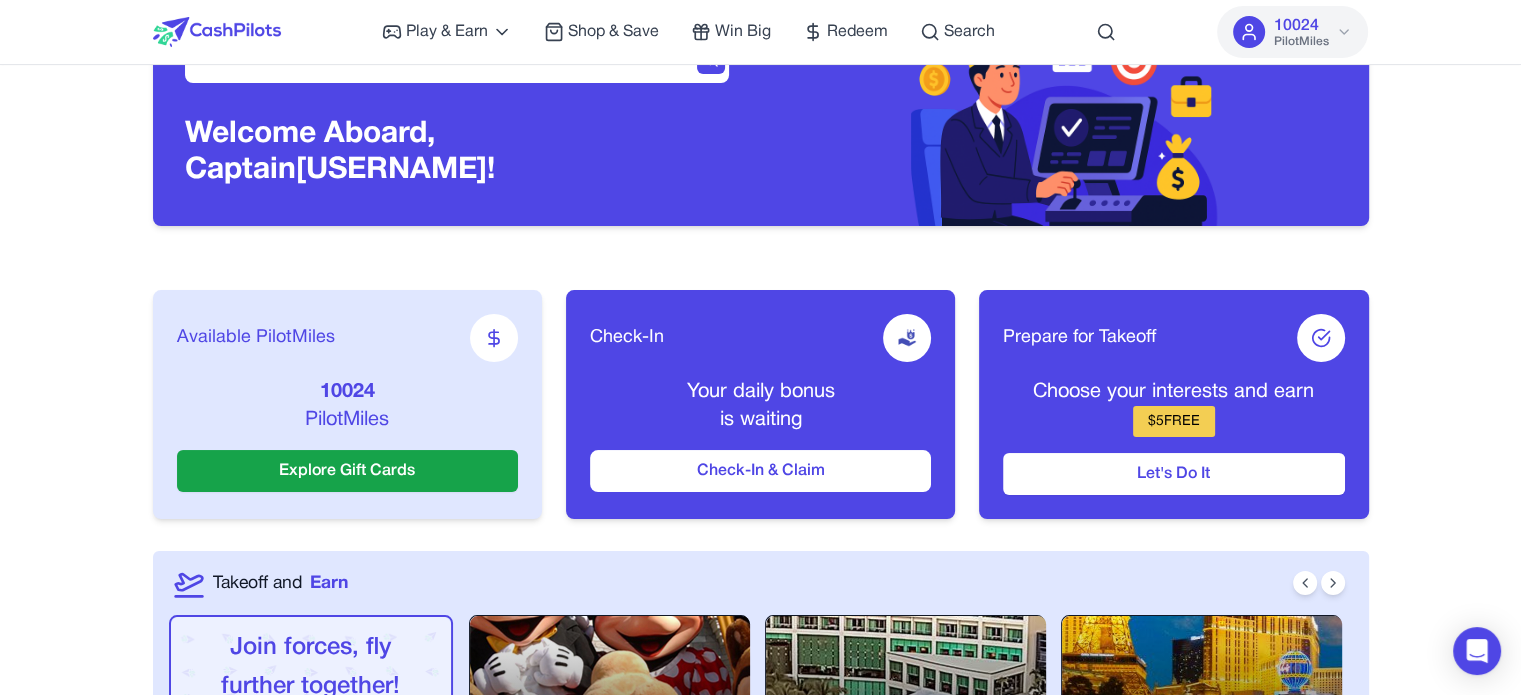 scroll, scrollTop: 0, scrollLeft: 0, axis: both 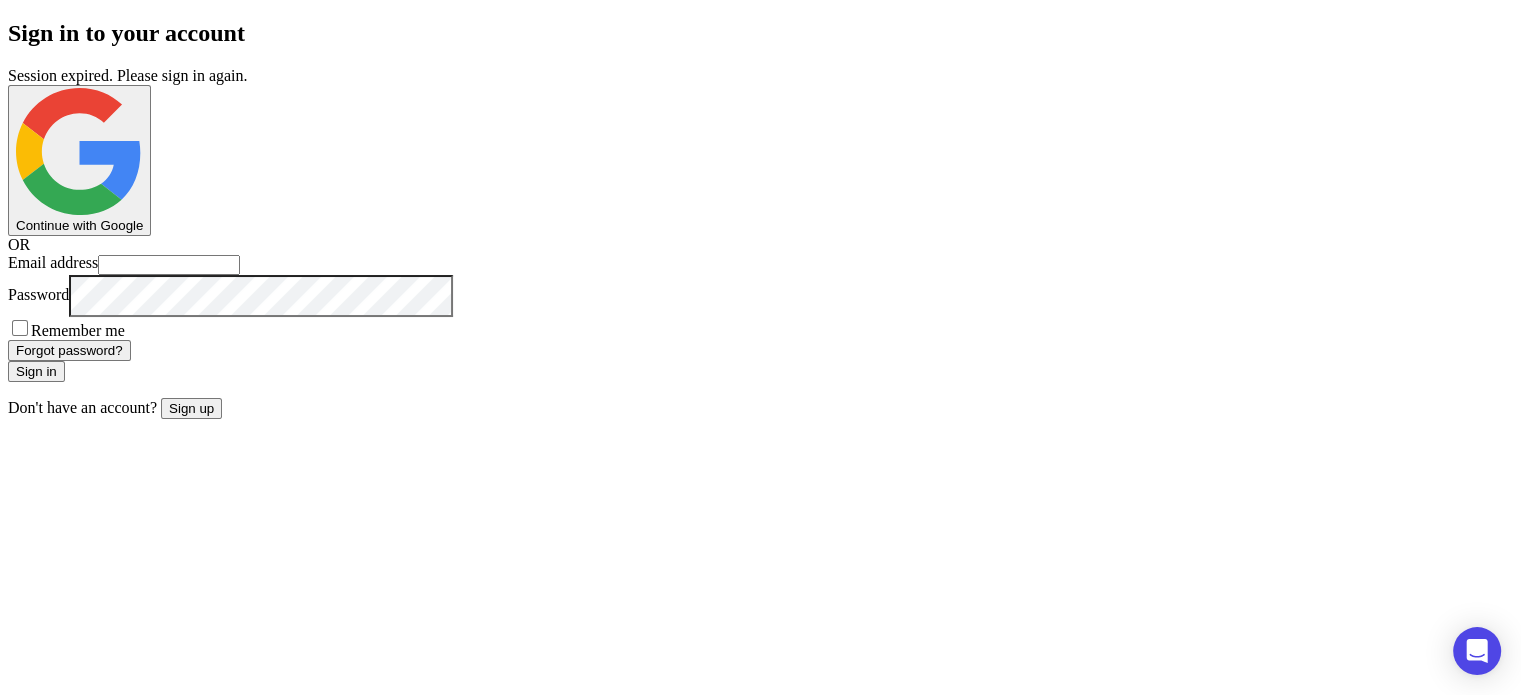 type on "**********" 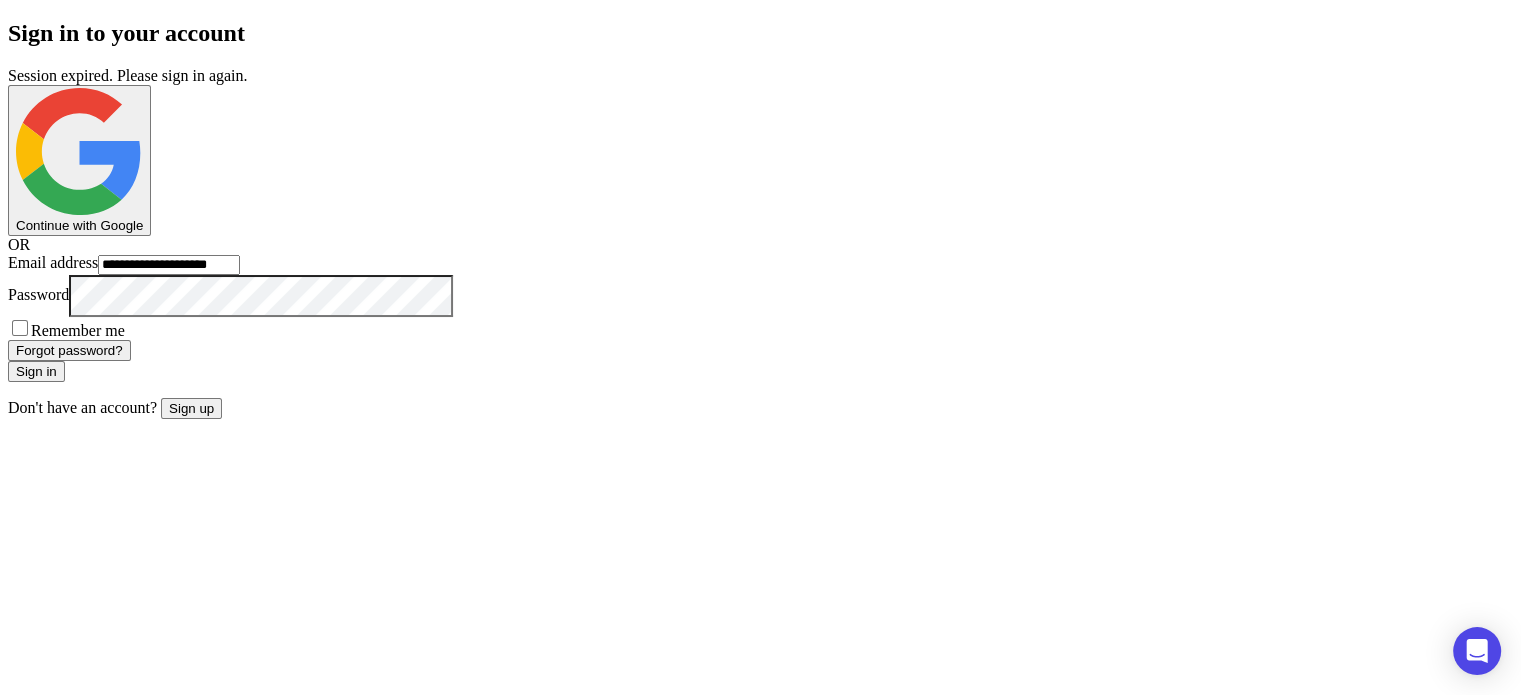 click on "Remember me" at bounding box center [78, 330] 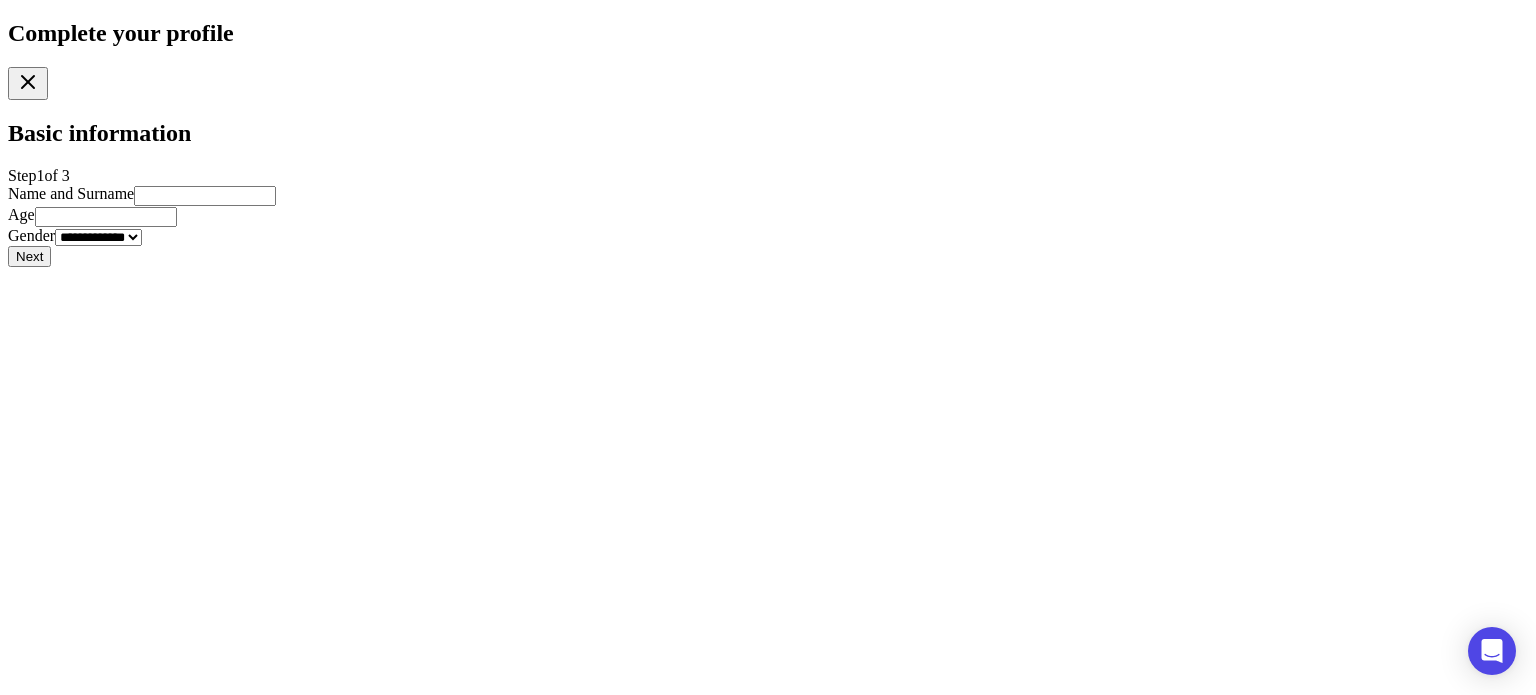 click 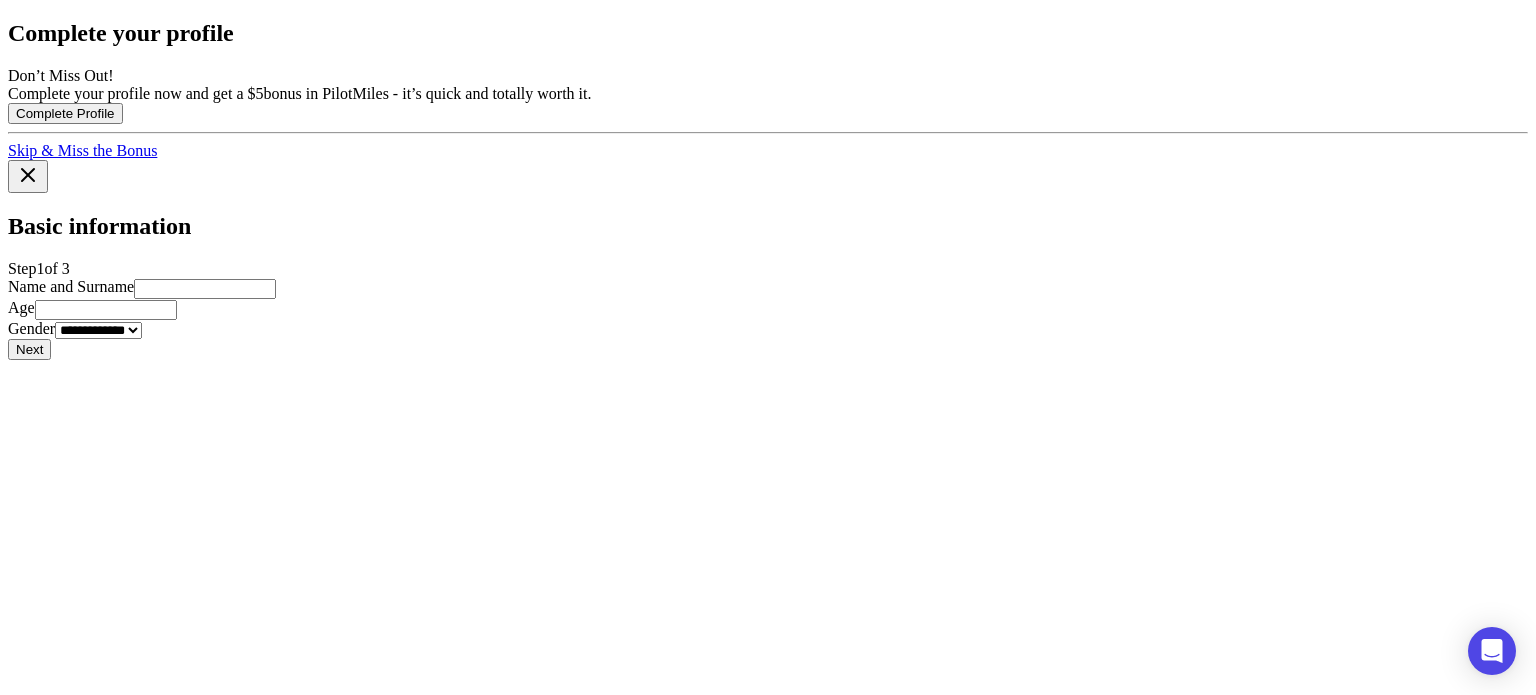 click on "Skip & Miss the Bonus" at bounding box center (82, 150) 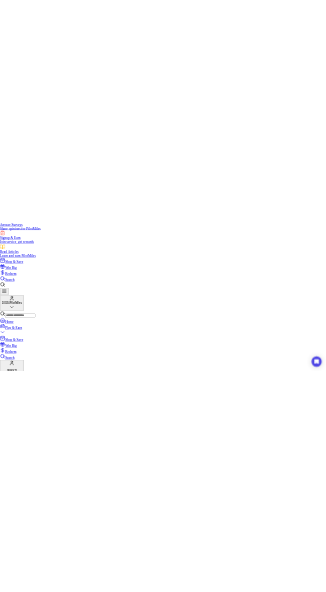 scroll, scrollTop: 300, scrollLeft: 0, axis: vertical 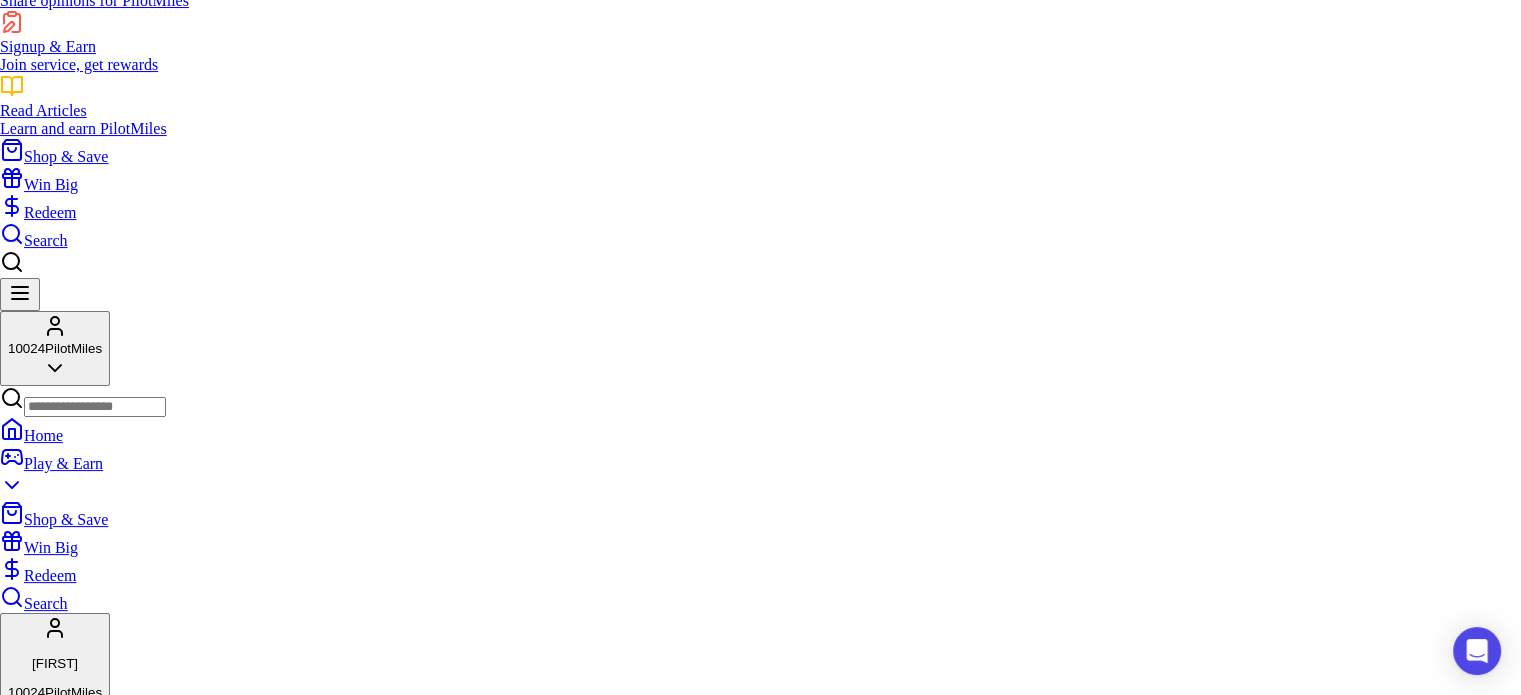 click on "Play & Earn   Play Games Enjoy fun games and earn Try New App Test new app for rewards Answer Surveys Share opinions for PilotMiles Signup & Earn Join service, get rewards Read Articles Learn and earn PilotMiles Shop & Save   Win Big   Redeem   Search   10024 PilotMiles Home Play & Earn Shop & Save Win Big Redeem Search danidwek 10024 PilotMiles Welcome Aboard, Captain  danidwek! Available PilotMiles 10024 PilotMiles Explore Gift Cards Check-In Your daily bonus is waiting Check-In & Claim Prepare for Takeoff Choose your interests and earn $ 5  FREE Let's Do It Takeoff and Earn Join forces, fly further together! Coming soon Team up Disney World Family Adventure Enter Now Cancún All-Inclusive Resort Enter Now VIP Weekend in Las Vegas Enter Now Play and Earn View All 577  PilotMiles FreeCell Deluxe Social Reach the various levels within 30 days.  New users only. Confirms in 30 days Android Games 45511  PilotMiles Game of Vampires iOS Games 33688  PilotMiles Game of Thrones Android Games 73333  PilotMiles Web 22" at bounding box center (760, 29372) 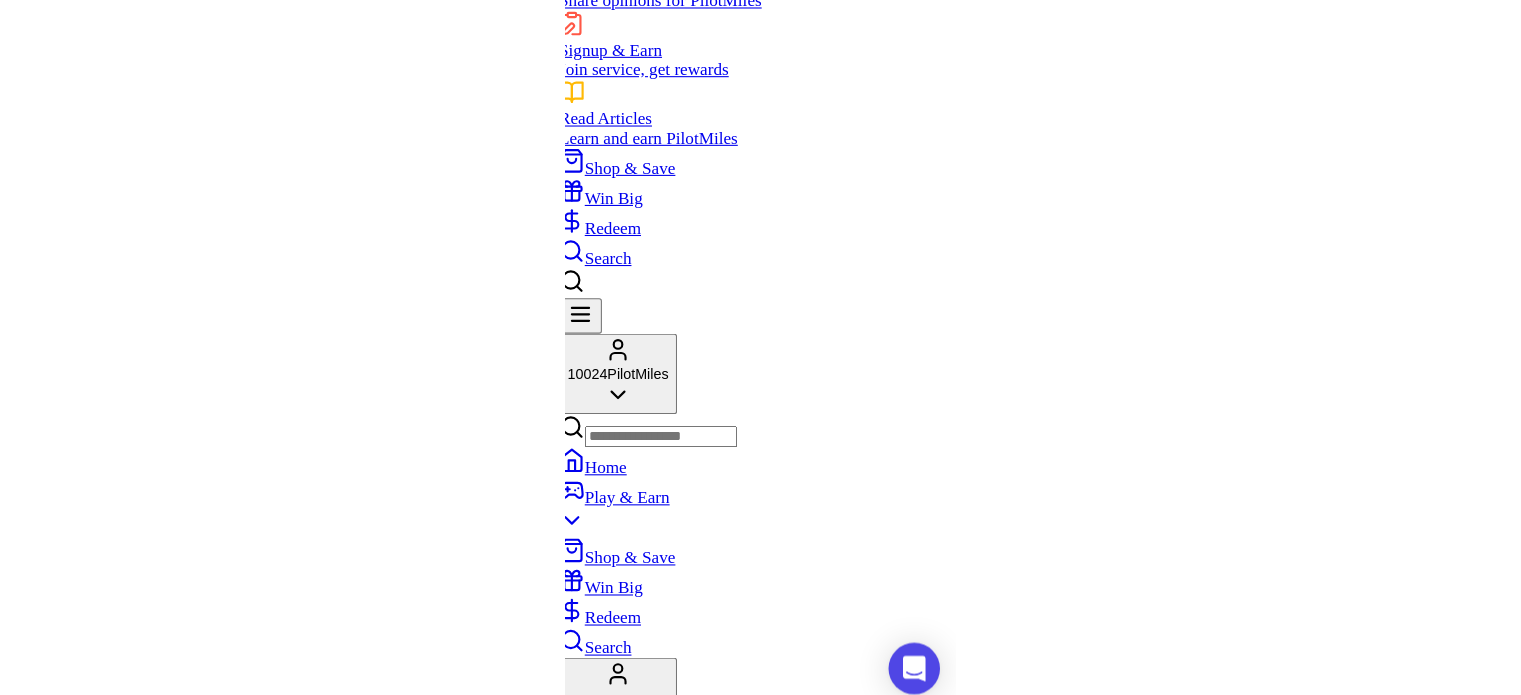 scroll, scrollTop: 300, scrollLeft: 0, axis: vertical 